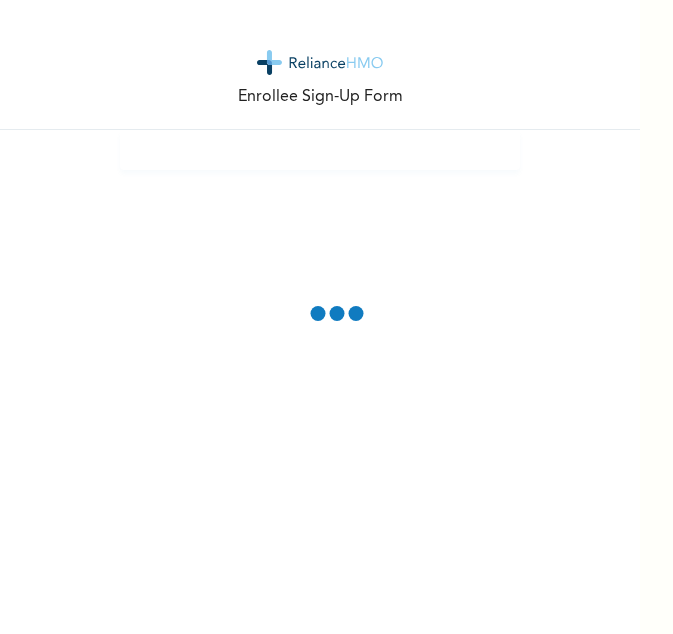 scroll, scrollTop: 0, scrollLeft: 0, axis: both 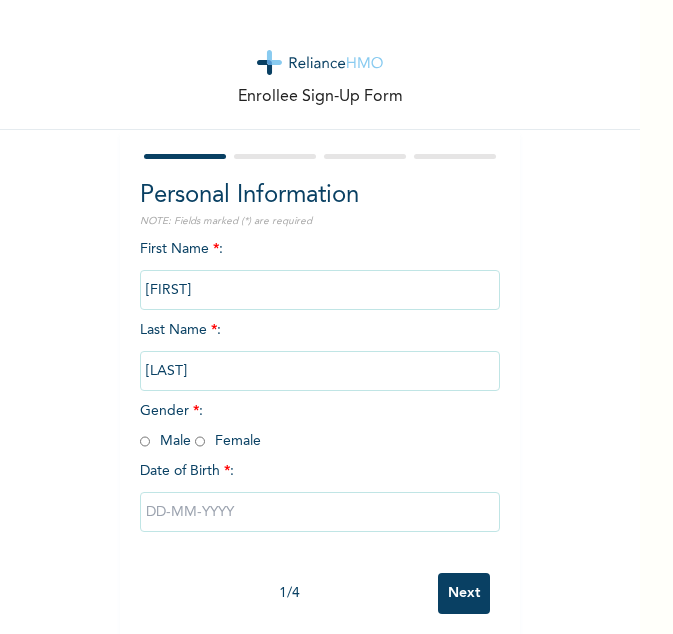 click at bounding box center (145, 441) 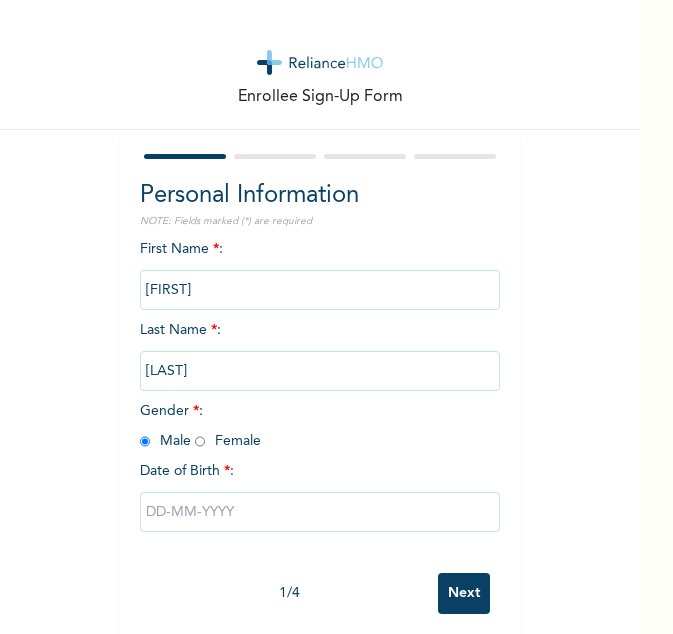 radio on "true" 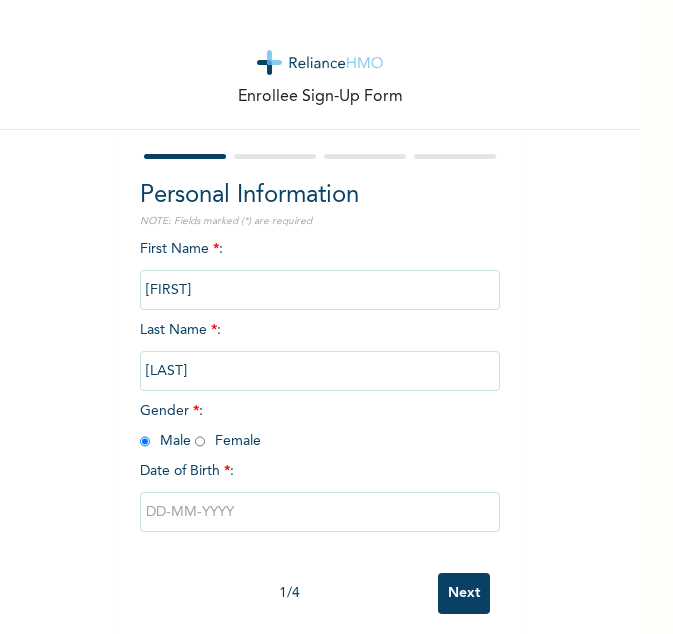 click at bounding box center (320, 512) 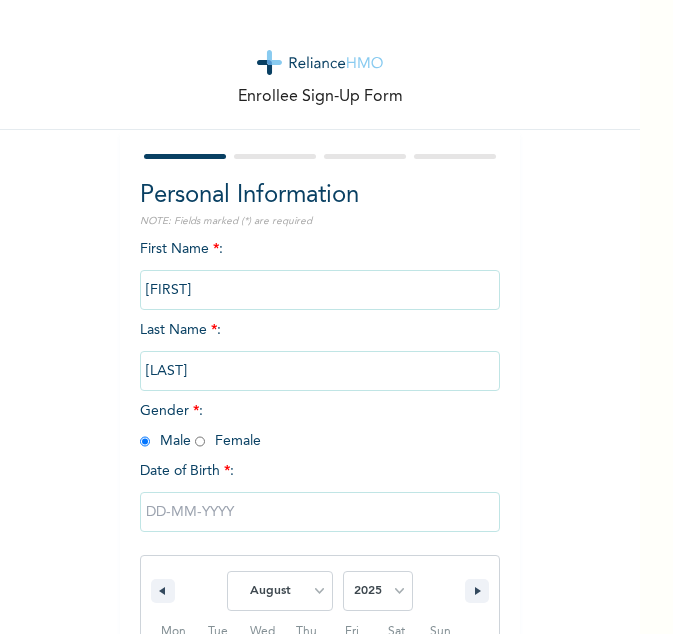 scroll, scrollTop: 231, scrollLeft: 0, axis: vertical 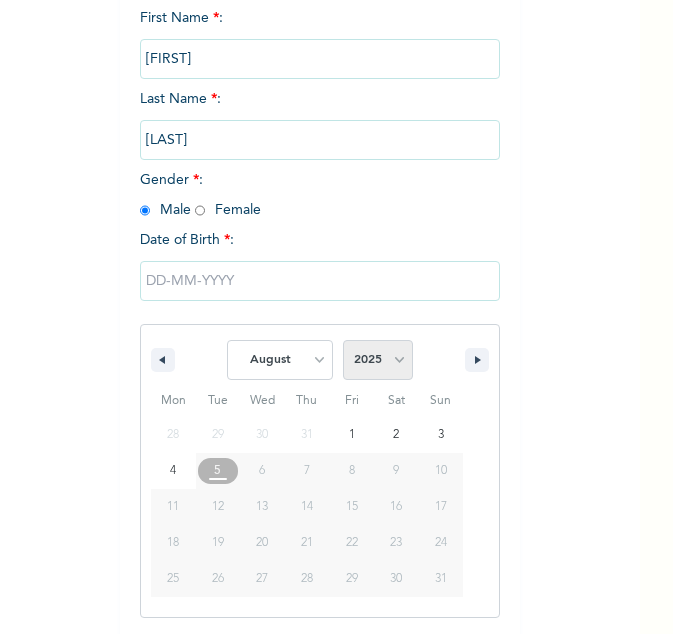 click on "2025 2024 2023 2022 2021 2020 2019 2018 2017 2016 2015 2014 2013 2012 2011 2010 2009 2008 2007 2006 2005 2004 2003 2002 2001 2000 1999 1998 1997 1996 1995 1994 1993 1992 1991 1990 1989 1988 1987 1986 1985 1984 1983 1982 1981 1980 1979 1978 1977 1976 1975 1974 1973 1972 1971 1970 1969 1968 1967 1966 1965 1964 1963 1962 1961 1960" at bounding box center [378, 360] 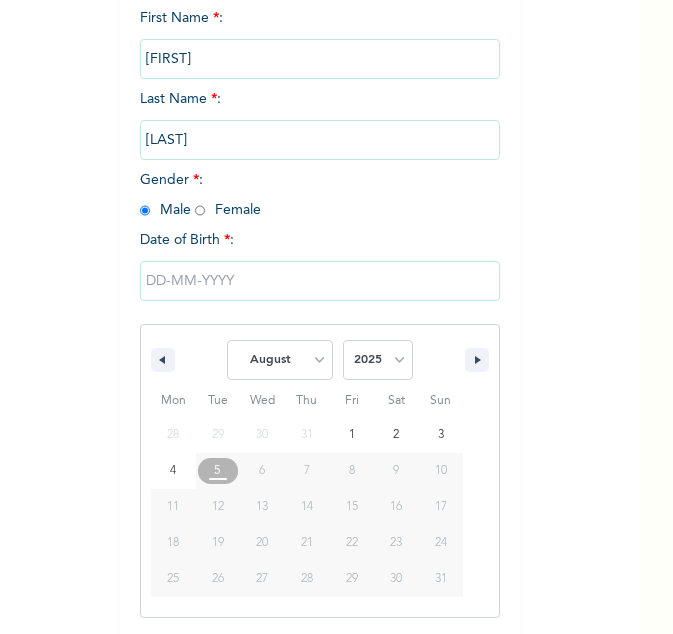 select on "1982" 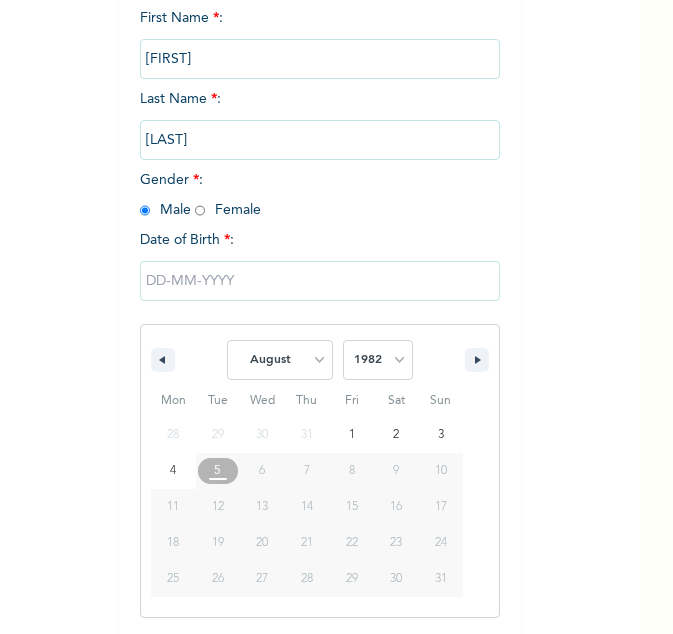 click on "2025 2024 2023 2022 2021 2020 2019 2018 2017 2016 2015 2014 2013 2012 2011 2010 2009 2008 2007 2006 2005 2004 2003 2002 2001 2000 1999 1998 1997 1996 1995 1994 1993 1992 1991 1990 1989 1988 1987 1986 1985 1984 1983 1982 1981 1980 1979 1978 1977 1976 1975 1974 1973 1972 1971 1970 1969 1968 1967 1966 1965 1964 1963 1962 1961 1960" at bounding box center [378, 360] 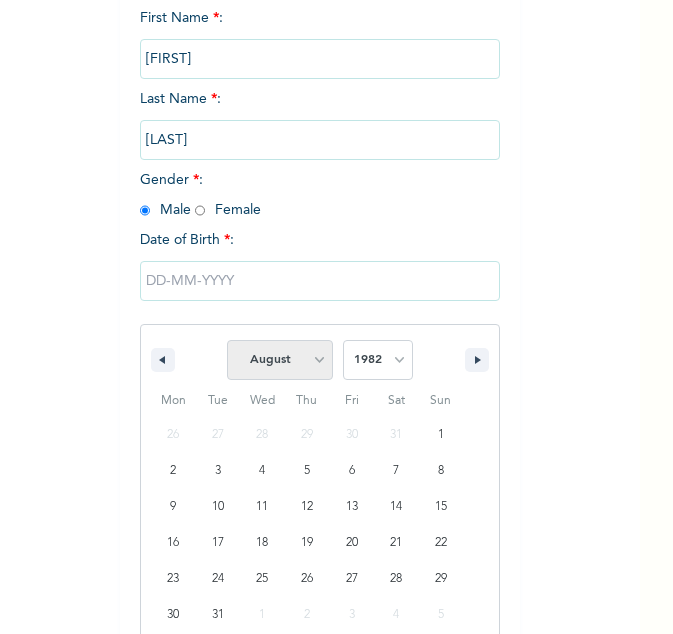 click on "January February March April May June July August September October November December" at bounding box center [280, 360] 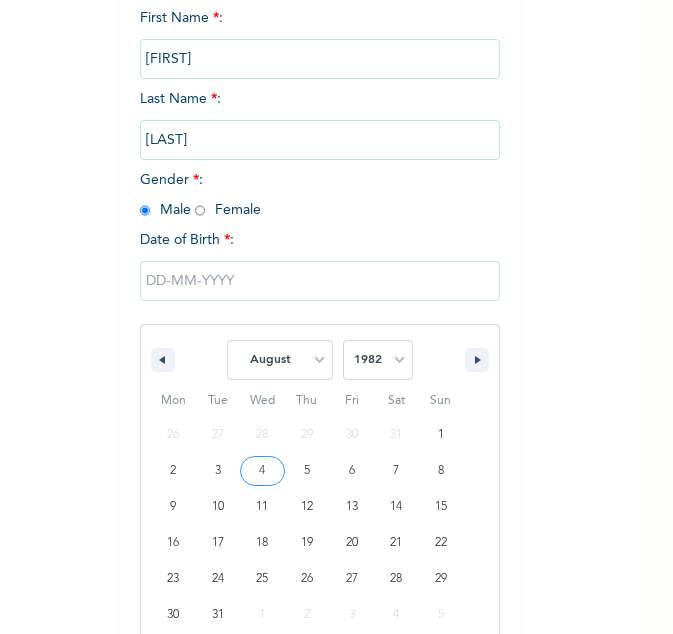 select on "11" 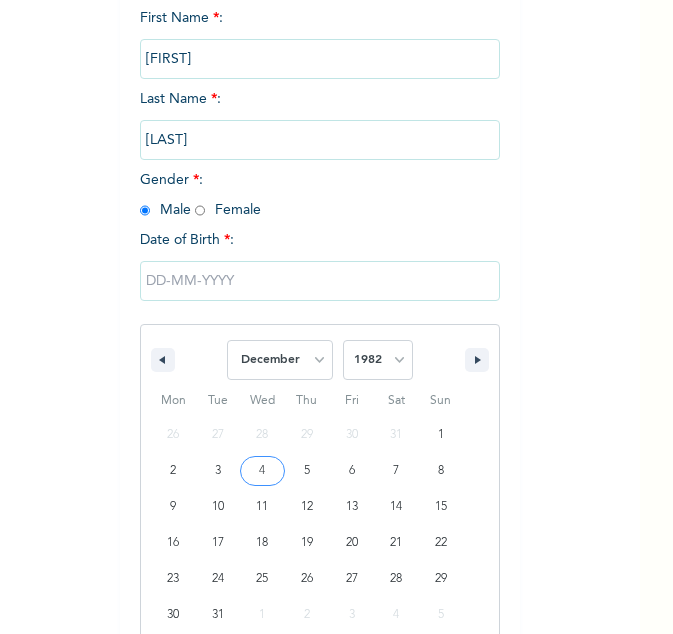 click on "January February March April May June July August September October November December" at bounding box center [280, 360] 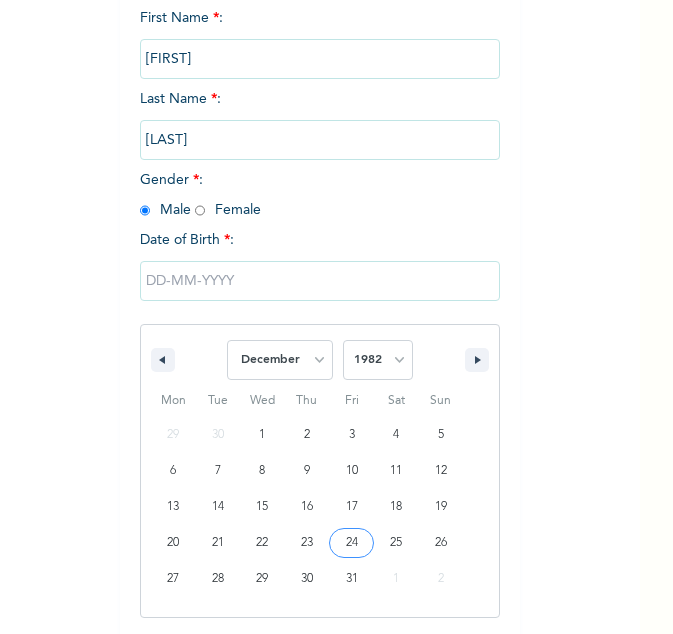 type on "12/24/1982" 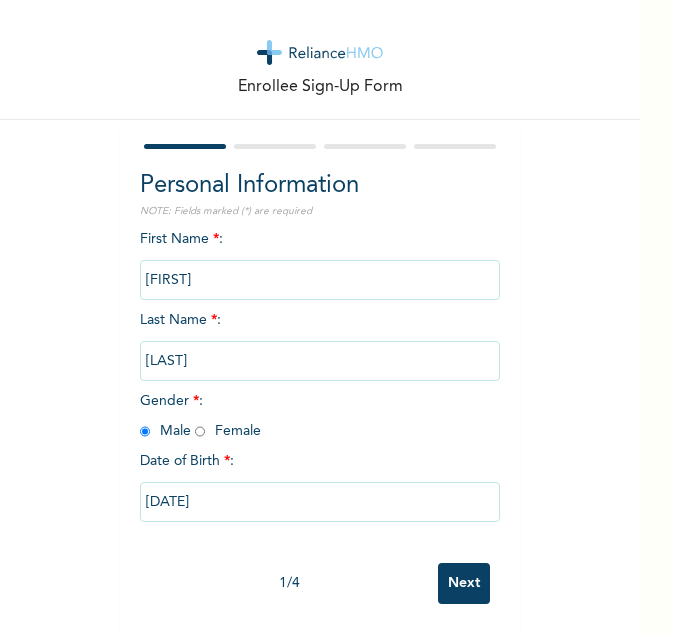 scroll, scrollTop: 25, scrollLeft: 0, axis: vertical 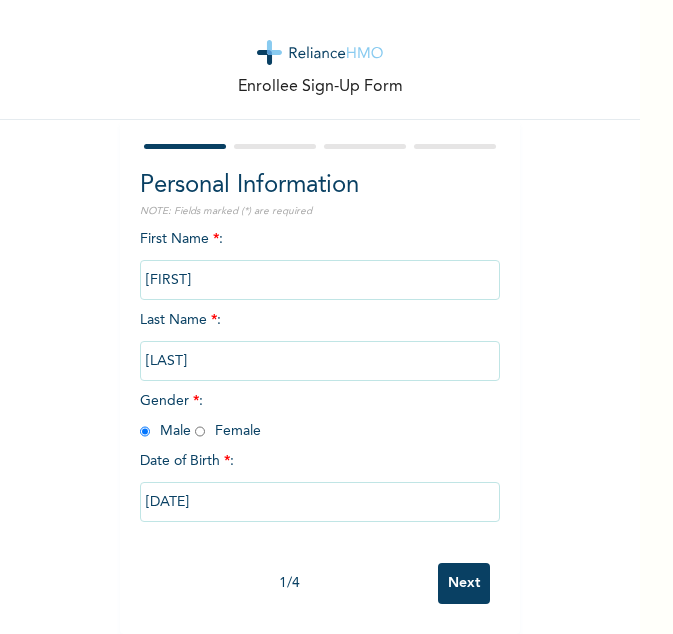 click on "Next" at bounding box center (464, 583) 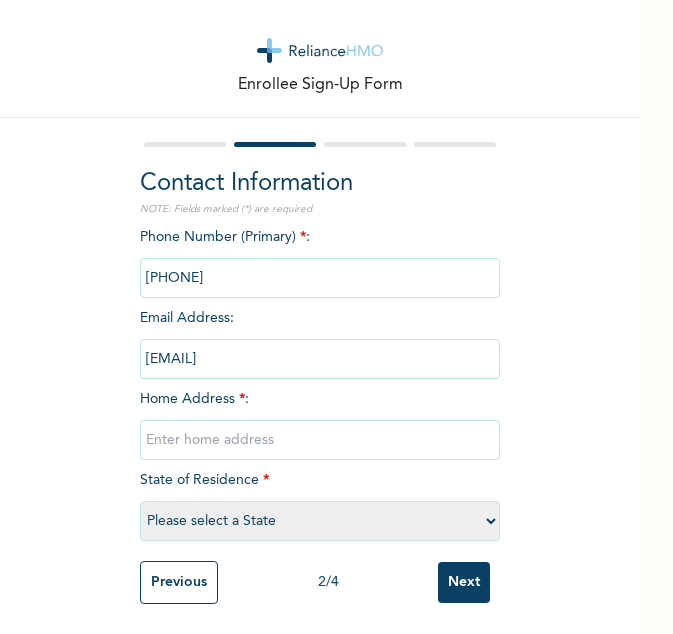 click at bounding box center (320, 440) 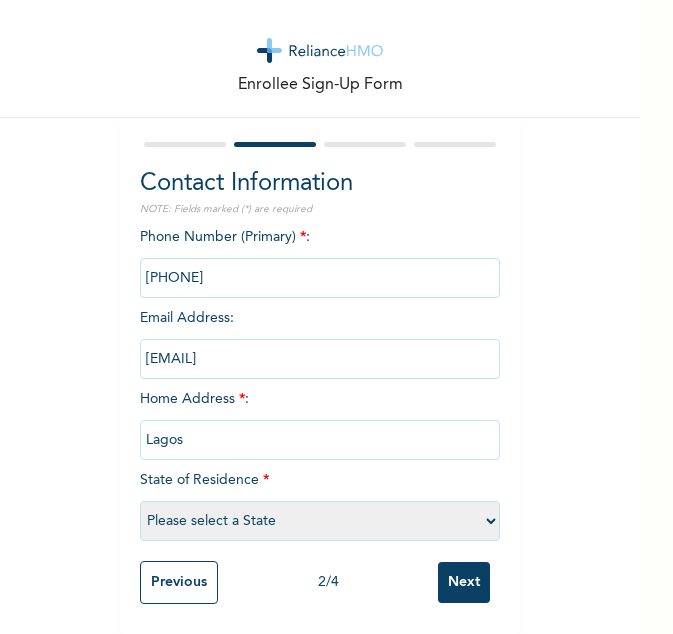 select on "25" 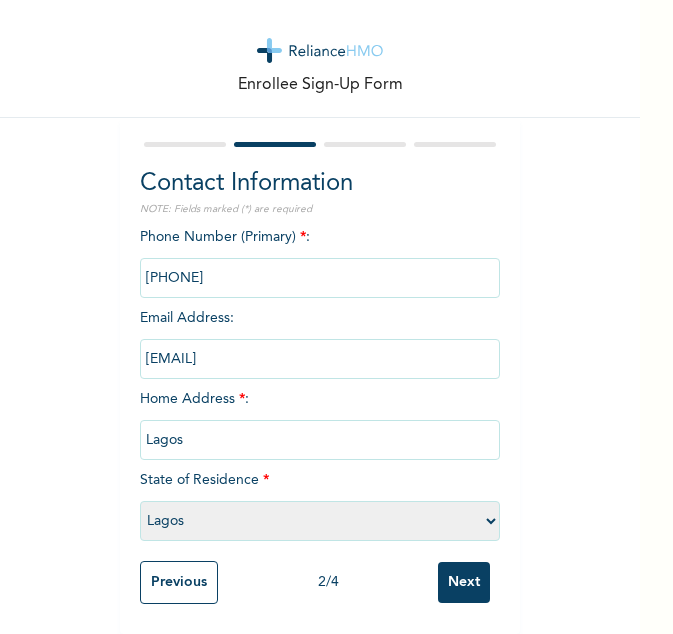 click on "Next" at bounding box center (464, 582) 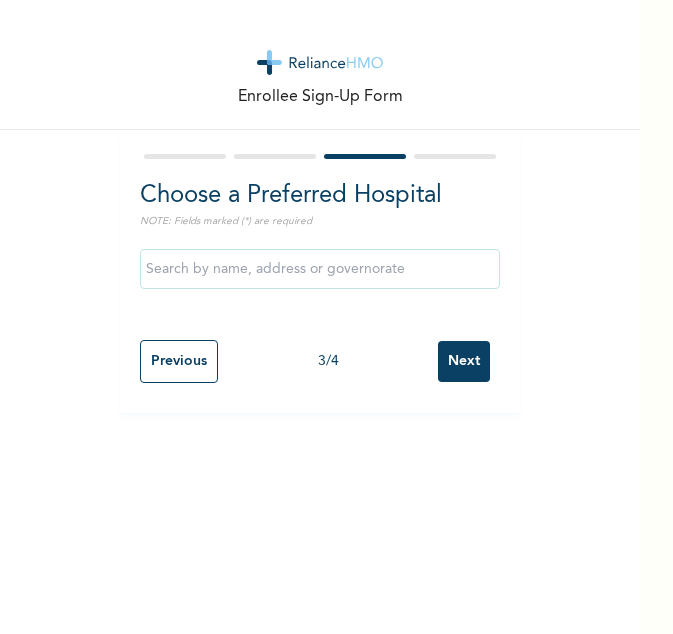 click on "Next" at bounding box center (464, 361) 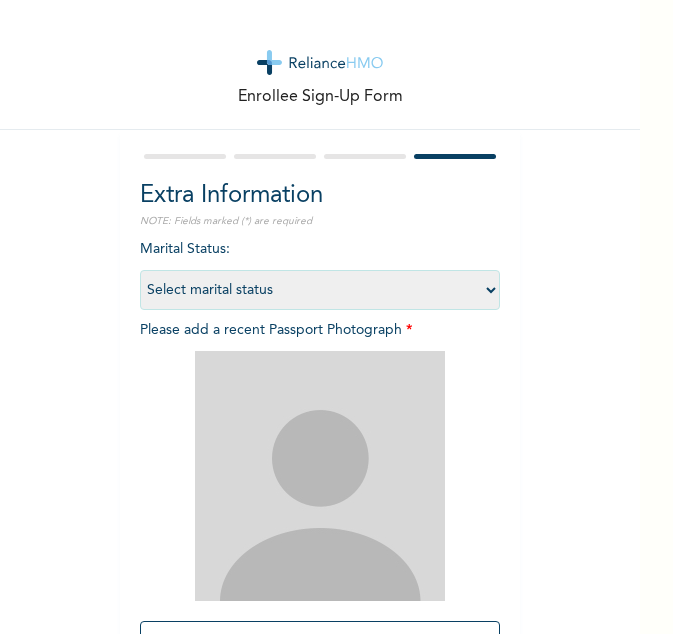 scroll, scrollTop: 198, scrollLeft: 0, axis: vertical 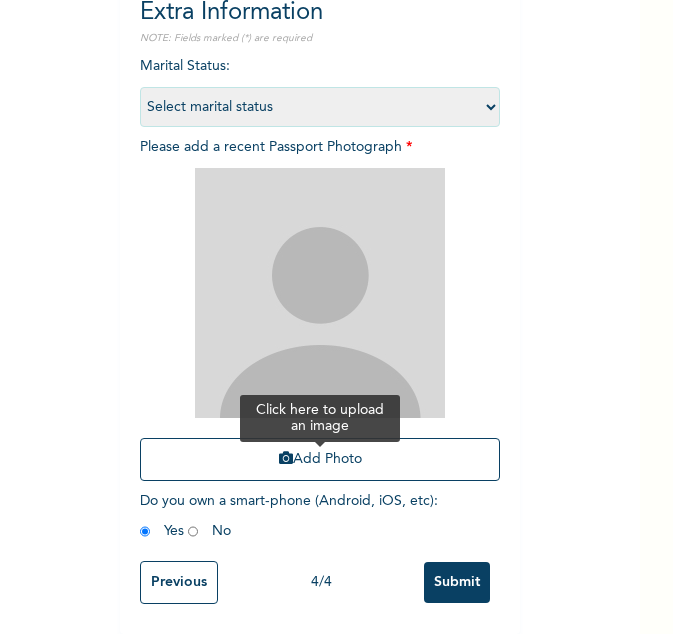 click on "Add Photo" at bounding box center [320, 459] 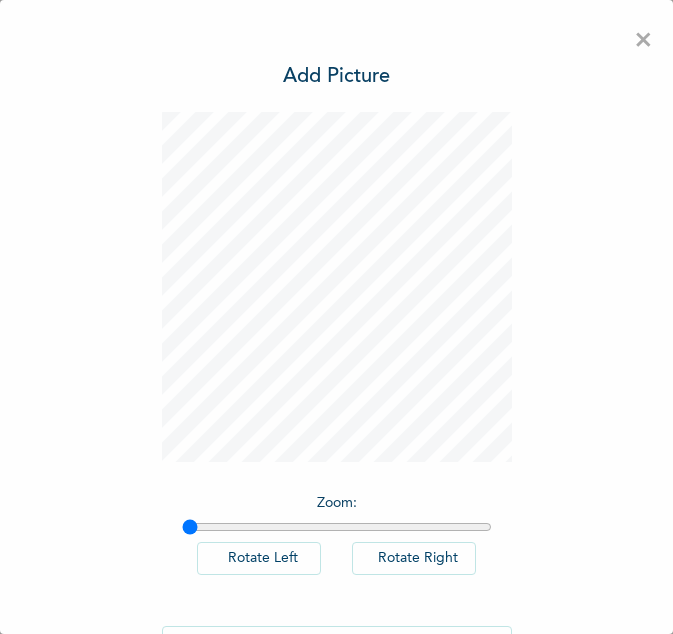 scroll, scrollTop: 0, scrollLeft: 0, axis: both 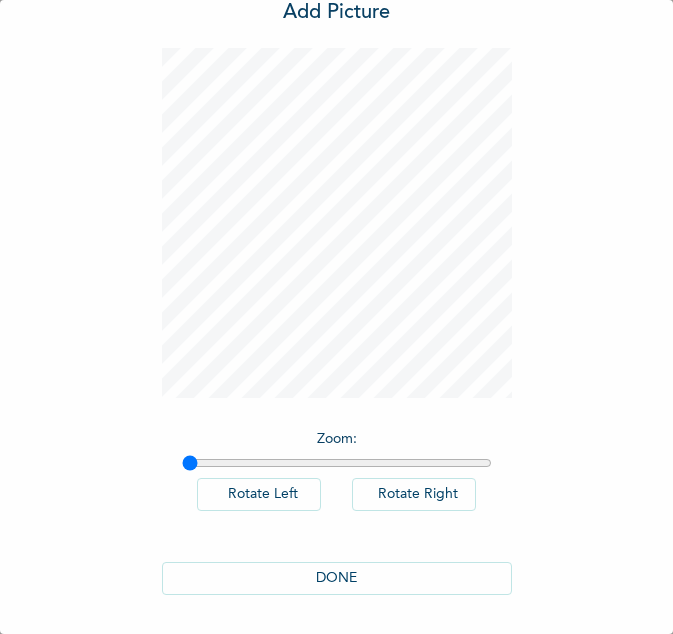 click on "DONE" at bounding box center [337, 578] 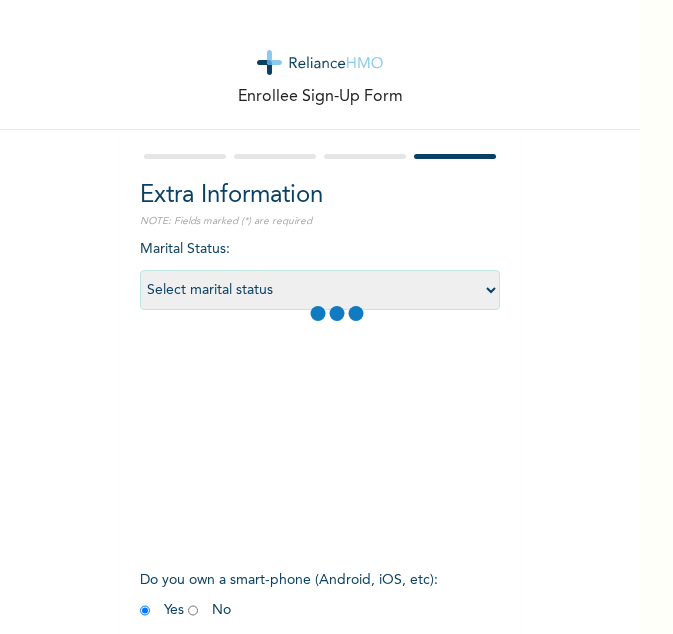 scroll, scrollTop: 94, scrollLeft: 0, axis: vertical 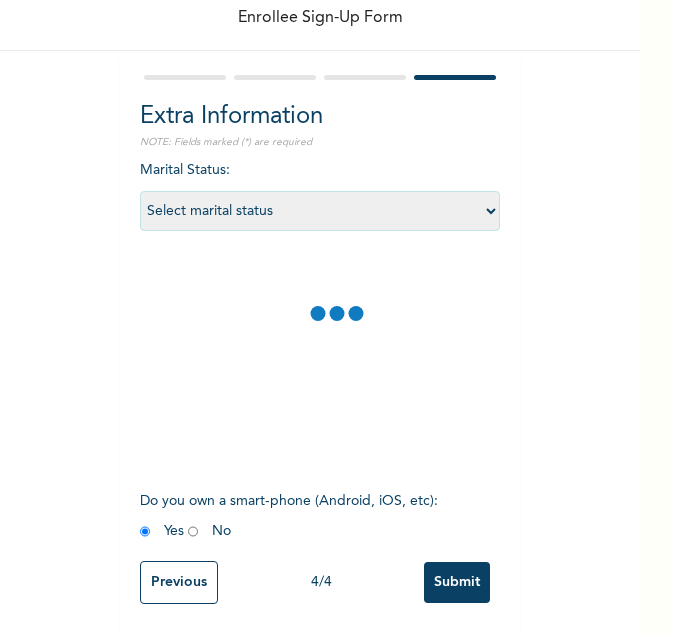 click on "Enrollee Sign-Up Form Extra Information NOTE: Fields marked (*) are required Marital Status : Select marital status Single Married Divorced Widow/Widower Do you own a smart-phone (Android, iOS, etc) :      Yes        No Previous 4  / 4 Submit" at bounding box center (320, 277) 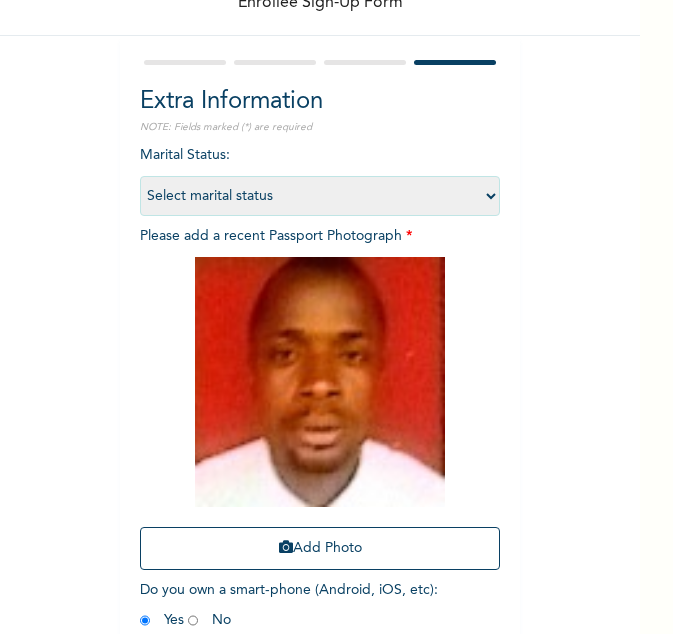 scroll, scrollTop: 198, scrollLeft: 0, axis: vertical 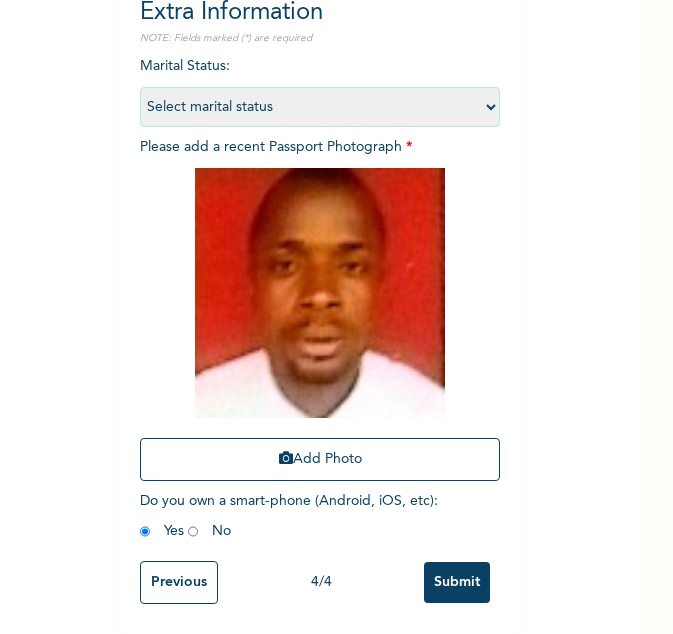 click on "Submit" at bounding box center [457, 582] 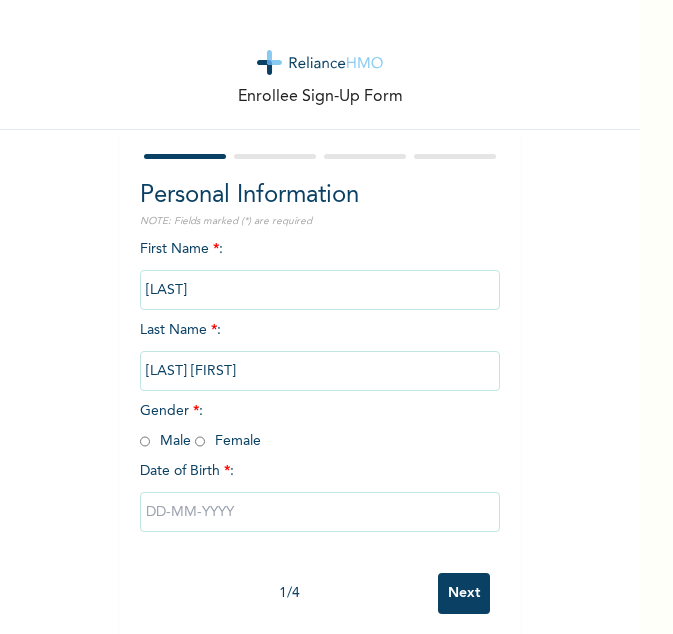 scroll, scrollTop: 0, scrollLeft: 0, axis: both 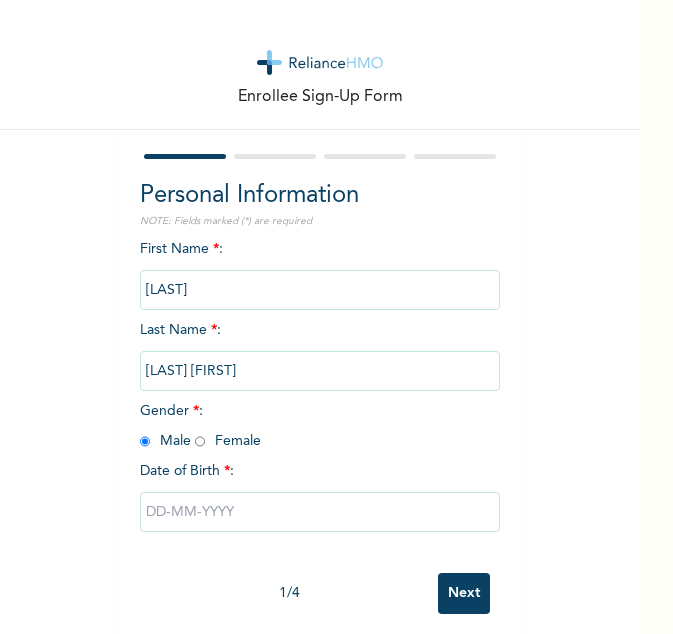 radio on "true" 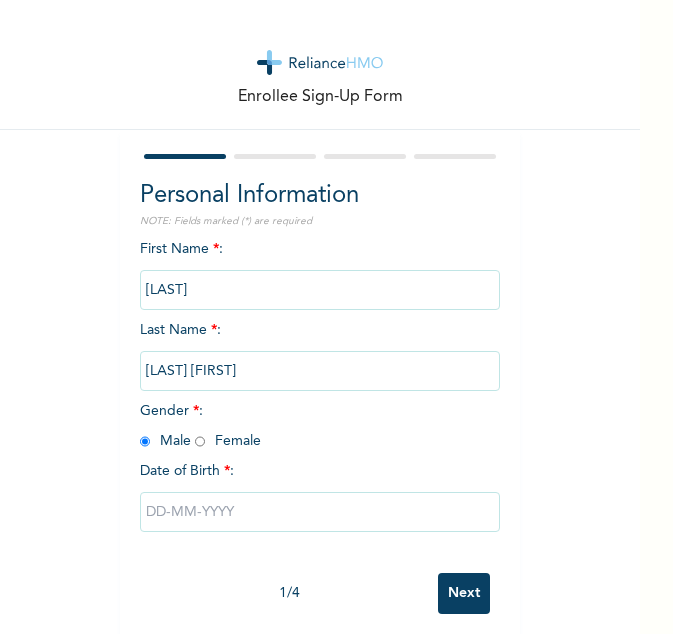 click at bounding box center [320, 512] 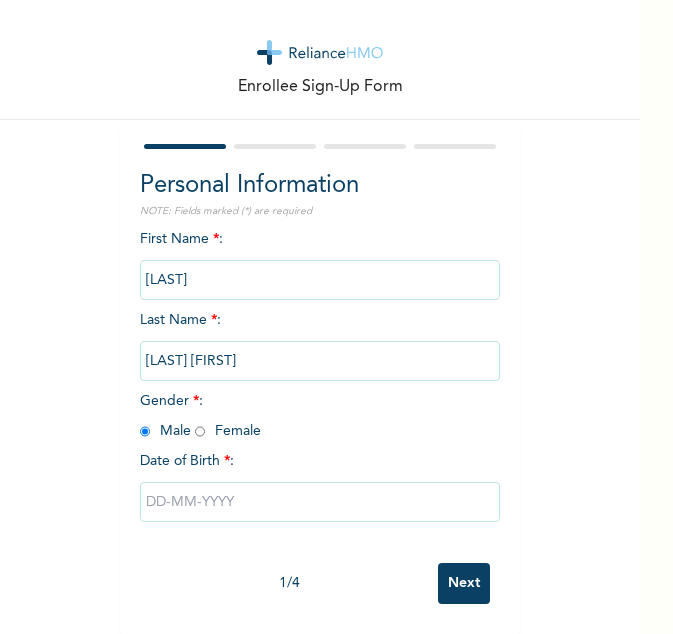 select on "7" 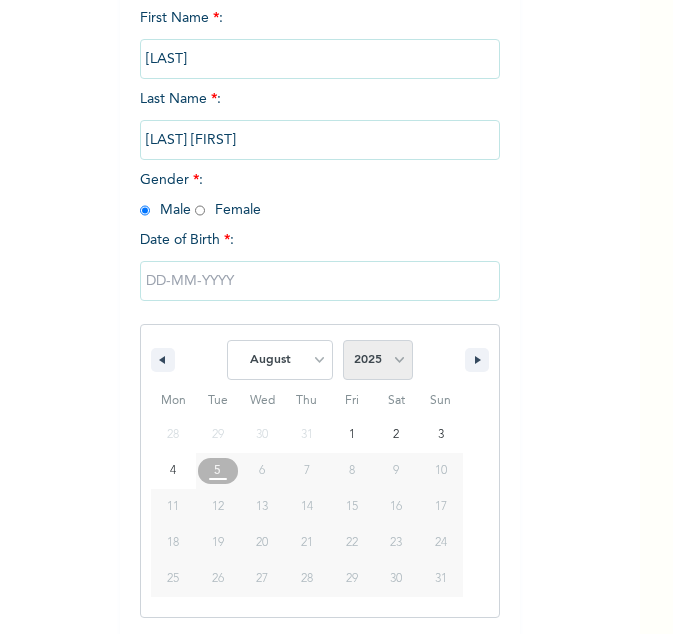 click on "2025 2024 2023 2022 2021 2020 2019 2018 2017 2016 2015 2014 2013 2012 2011 2010 2009 2008 2007 2006 2005 2004 2003 2002 2001 2000 1999 1998 1997 1996 1995 1994 1993 1992 1991 1990 1989 1988 1987 1986 1985 1984 1983 1982 1981 1980 1979 1978 1977 1976 1975 1974 1973 1972 1971 1970 1969 1968 1967 1966 1965 1964 1963 1962 1961 1960" at bounding box center (378, 360) 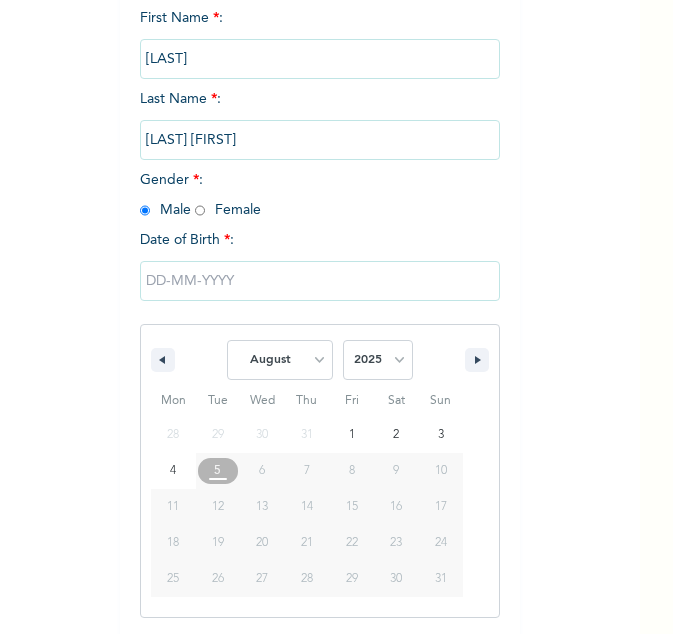select on "1967" 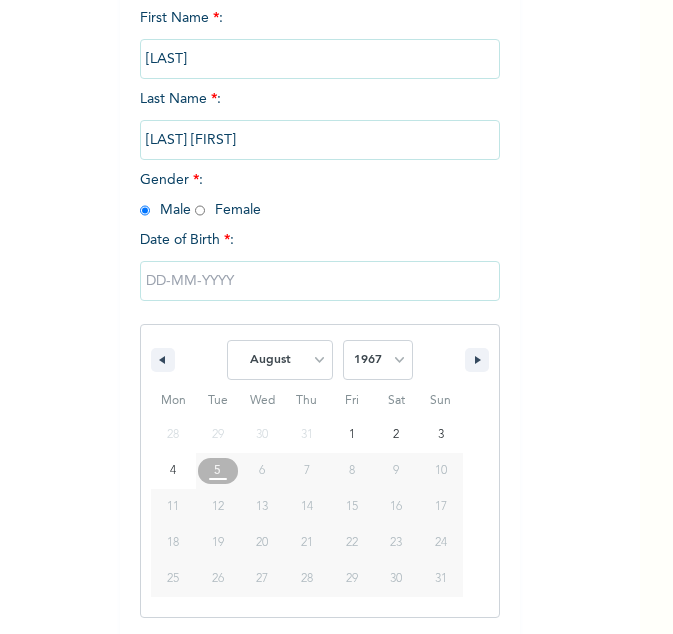 click on "2025 2024 2023 2022 2021 2020 2019 2018 2017 2016 2015 2014 2013 2012 2011 2010 2009 2008 2007 2006 2005 2004 2003 2002 2001 2000 1999 1998 1997 1996 1995 1994 1993 1992 1991 1990 1989 1988 1987 1986 1985 1984 1983 1982 1981 1980 1979 1978 1977 1976 1975 1974 1973 1972 1971 1970 1969 1968 1967 1966 1965 1964 1963 1962 1961 1960" at bounding box center (378, 360) 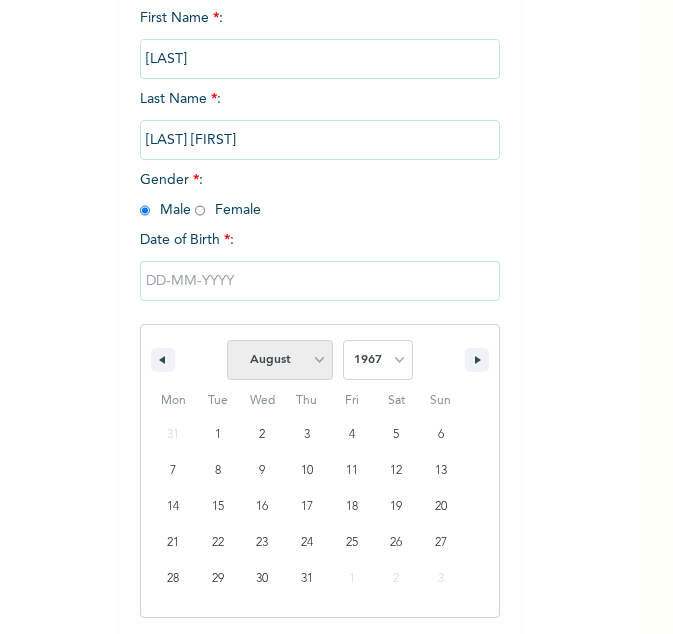 click on "January February March April May June July August September October November December" at bounding box center [280, 360] 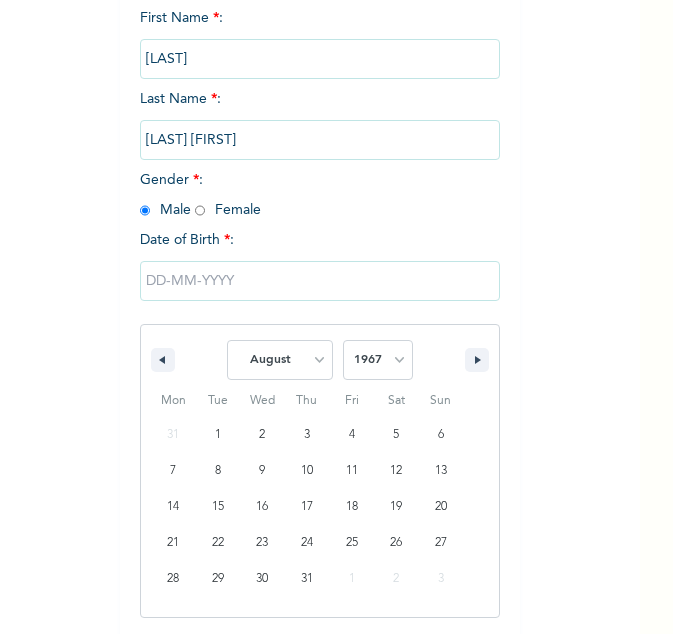 select on "5" 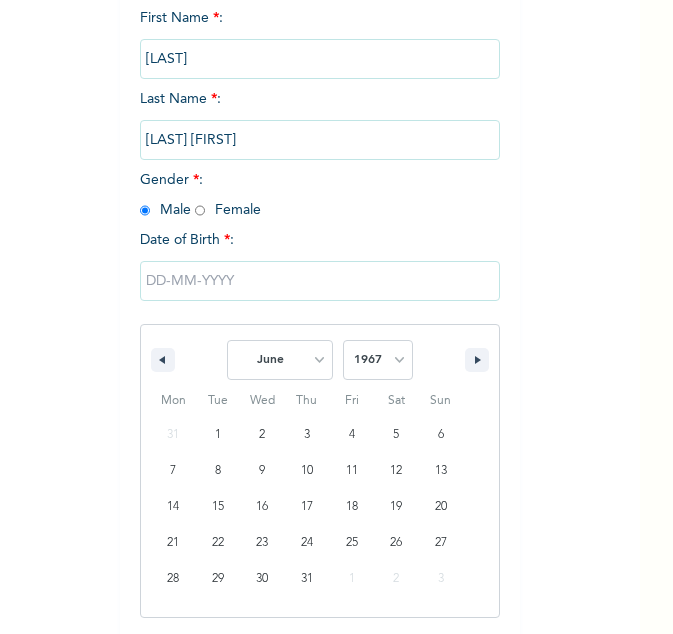 click on "January February March April May June July August September October November December" at bounding box center [280, 360] 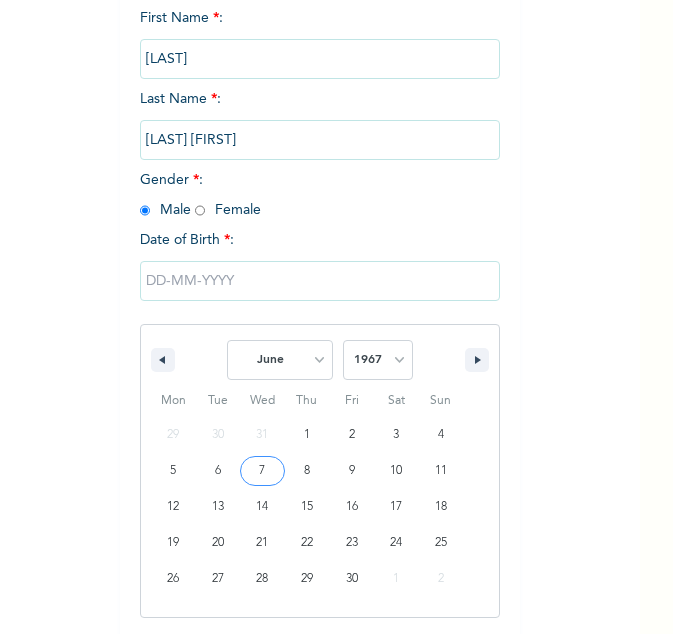 type on "[DATE]" 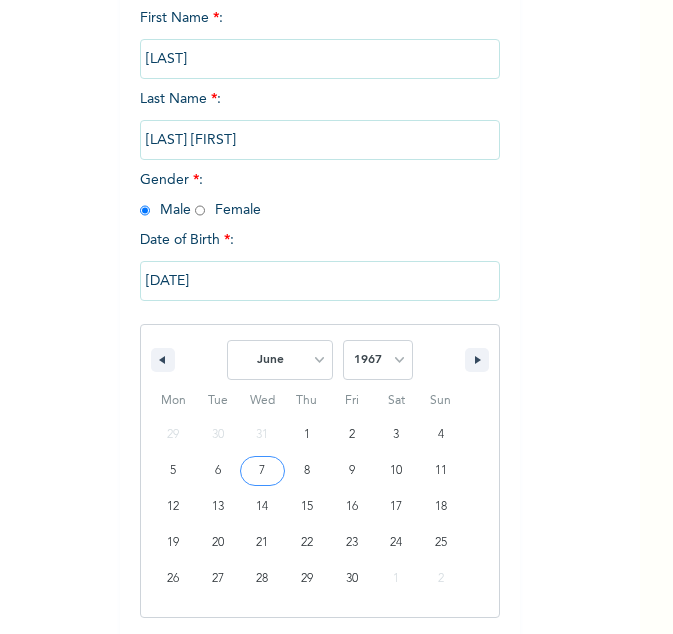 scroll, scrollTop: 25, scrollLeft: 0, axis: vertical 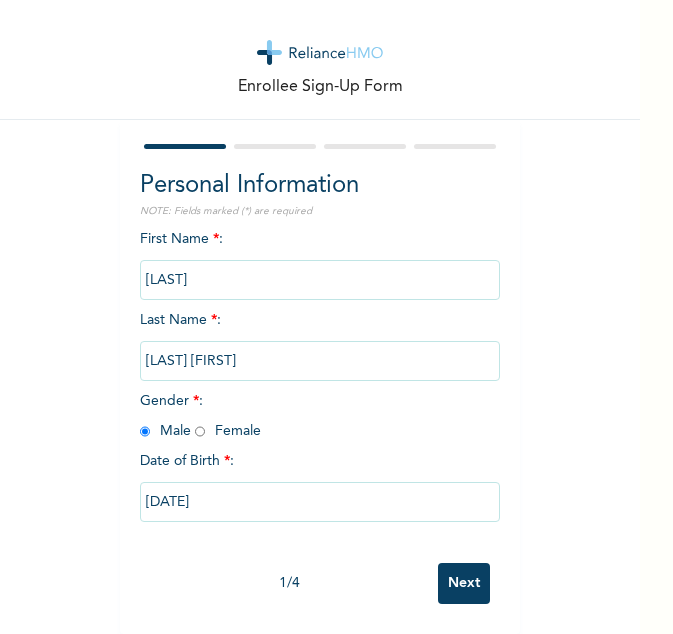 click on "Next" at bounding box center [464, 583] 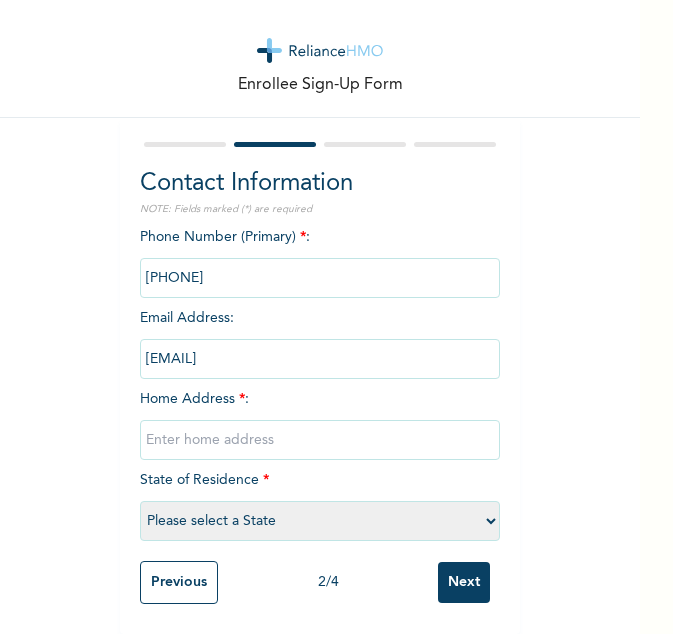 click at bounding box center [320, 440] 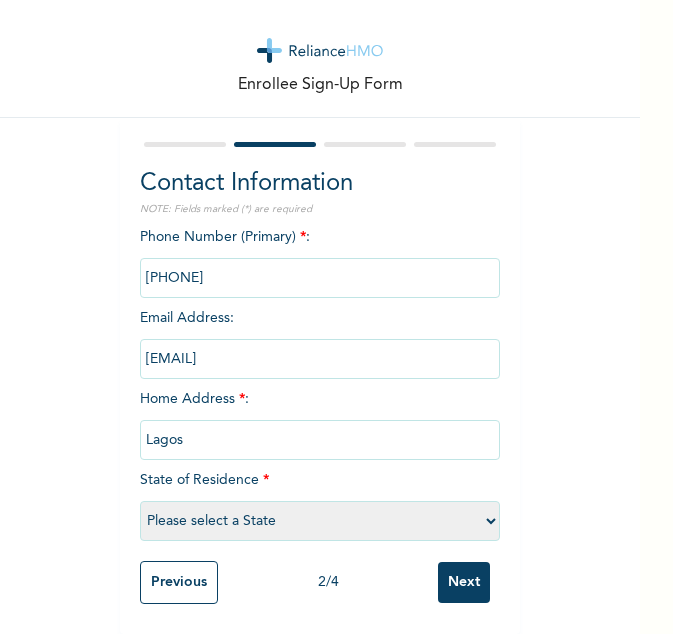 select on "25" 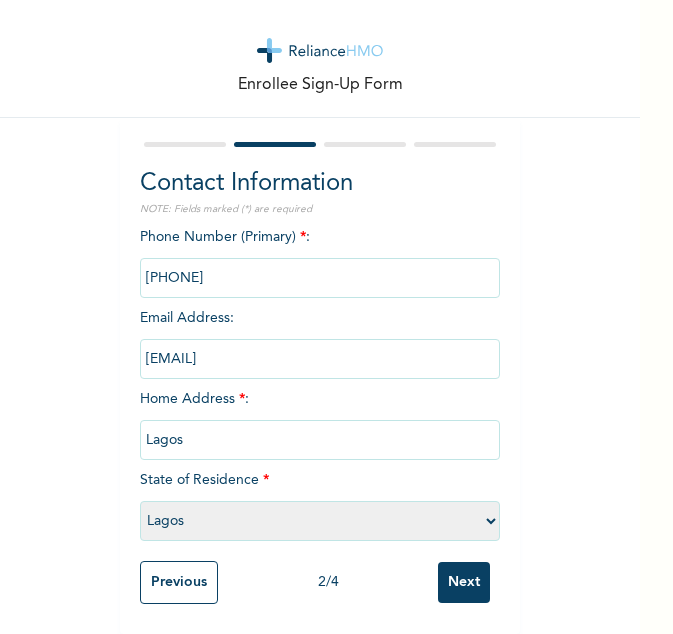 click on "Next" at bounding box center (464, 582) 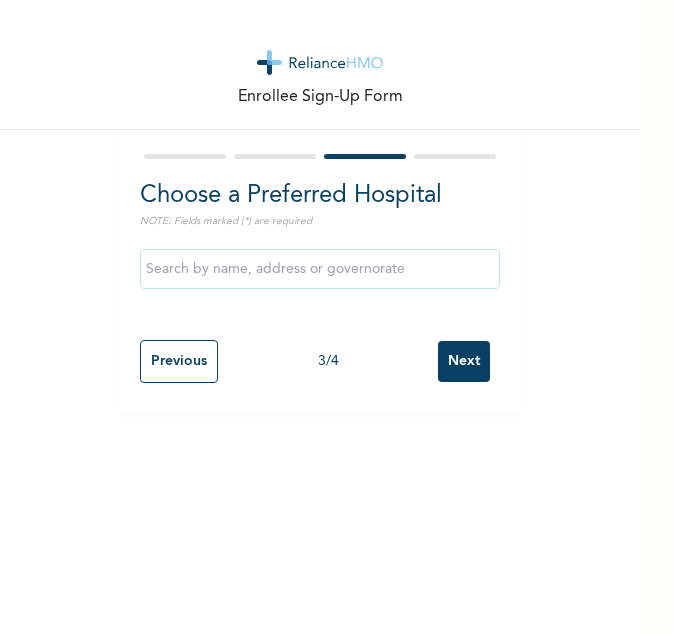 click on "Next" at bounding box center [464, 361] 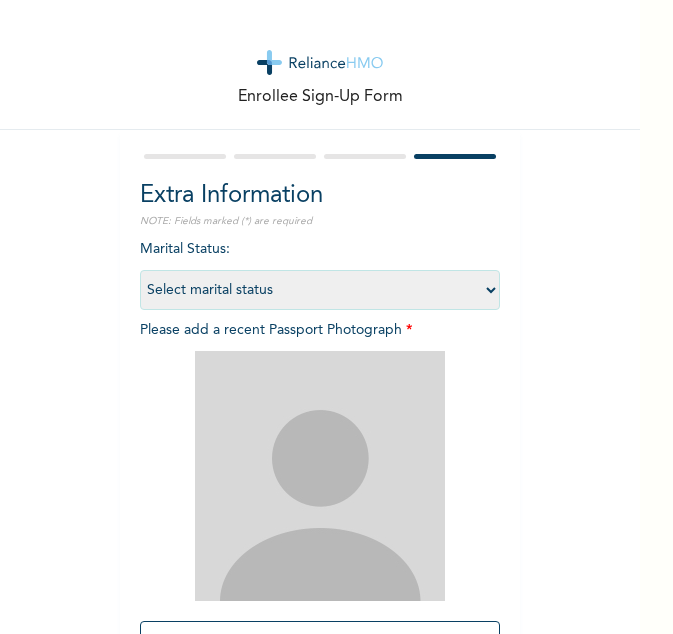 scroll, scrollTop: 198, scrollLeft: 0, axis: vertical 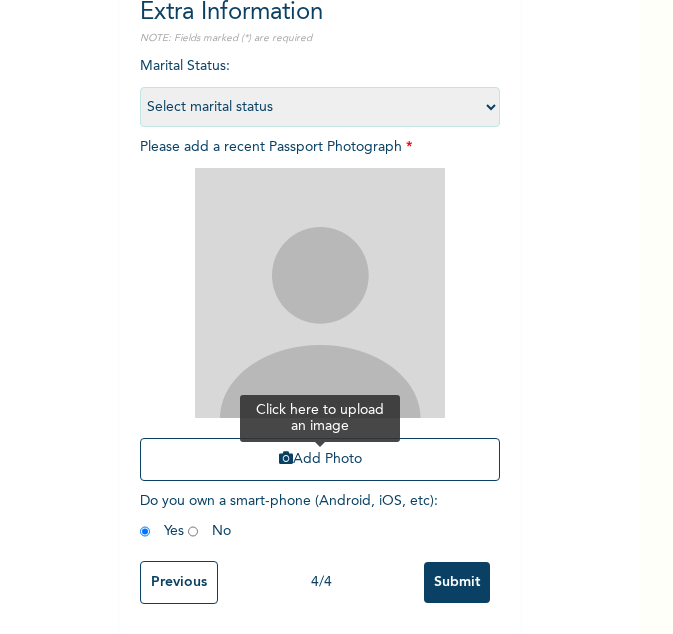 click on "Add Photo" at bounding box center [320, 459] 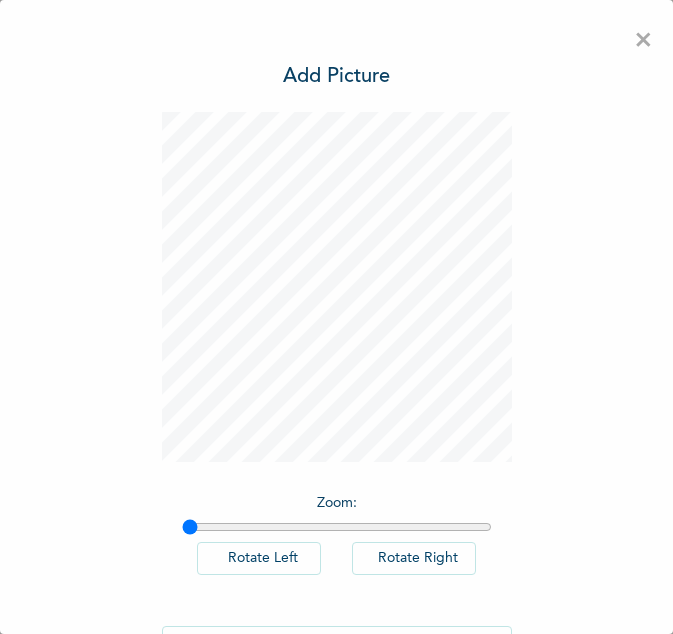 scroll, scrollTop: 0, scrollLeft: 0, axis: both 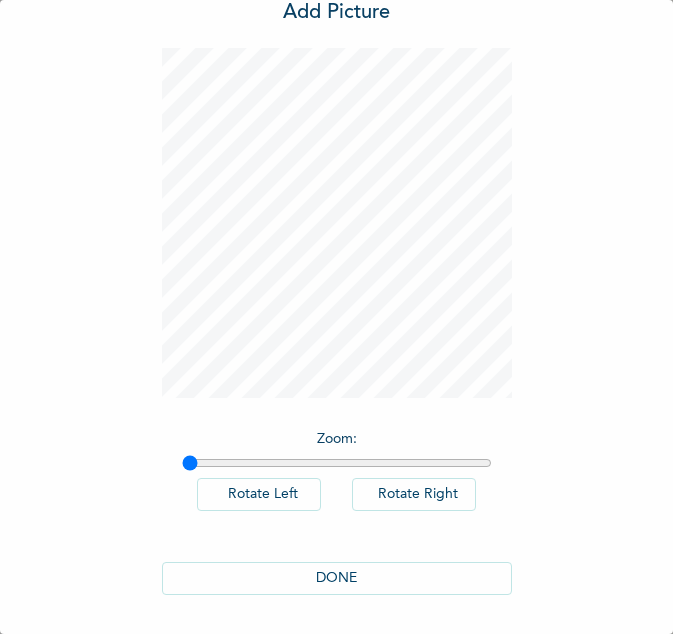 click on "DONE" at bounding box center [337, 578] 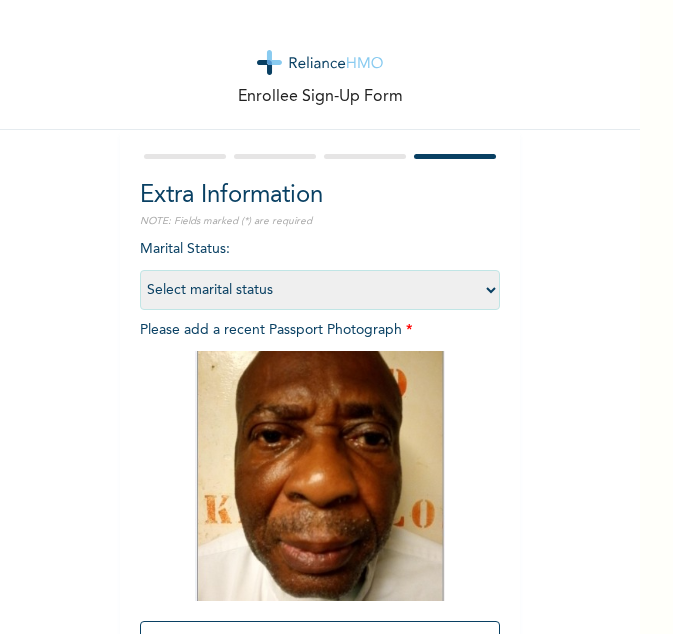 scroll, scrollTop: 198, scrollLeft: 0, axis: vertical 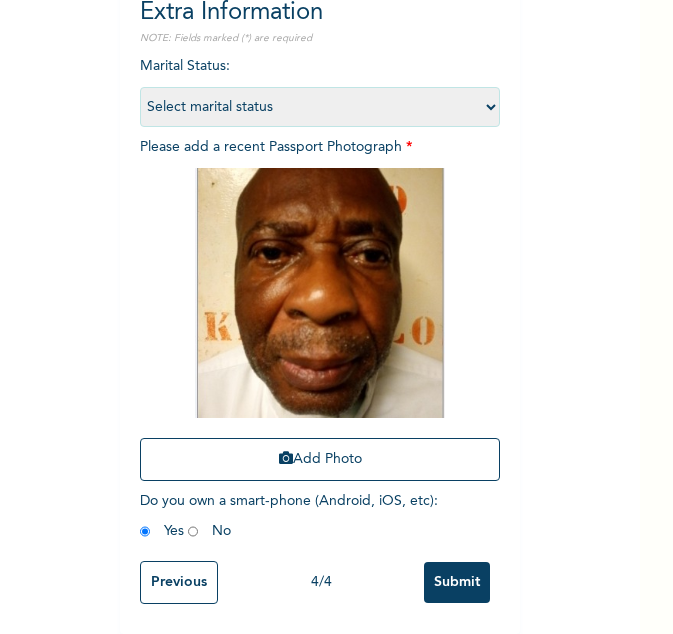 click on "Submit" at bounding box center (457, 582) 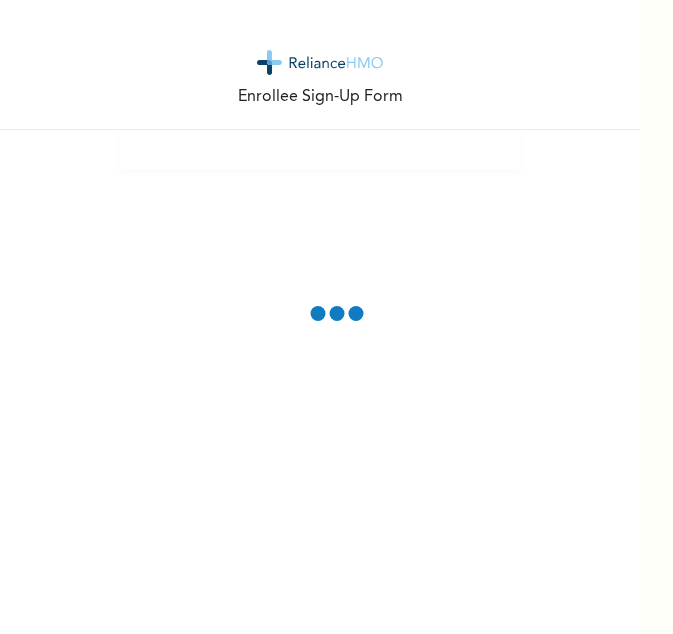 scroll, scrollTop: 0, scrollLeft: 0, axis: both 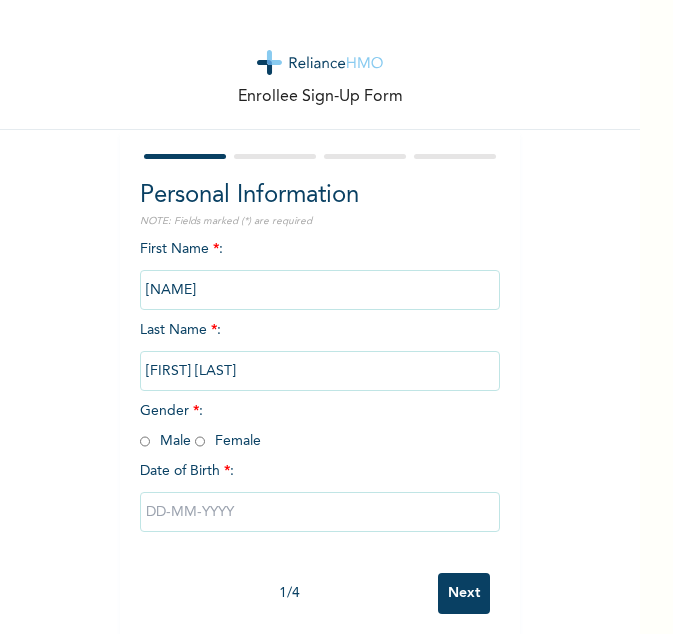 click at bounding box center (145, 441) 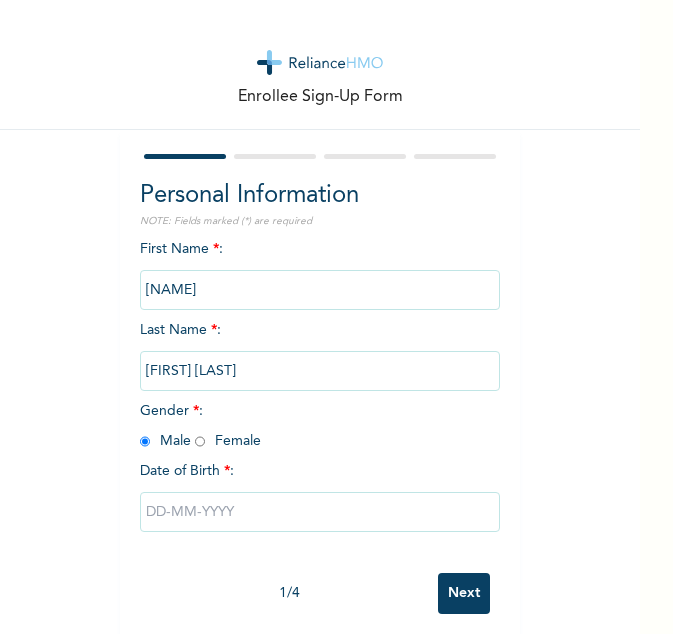 click at bounding box center [320, 512] 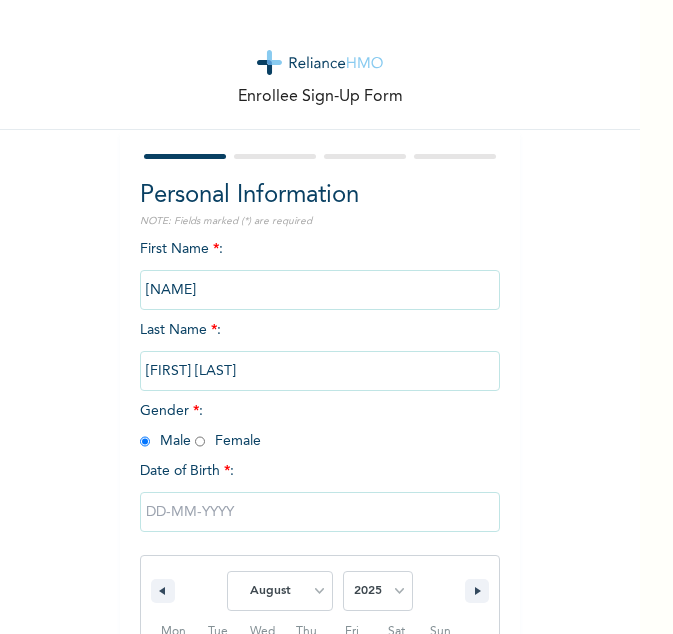 scroll, scrollTop: 231, scrollLeft: 0, axis: vertical 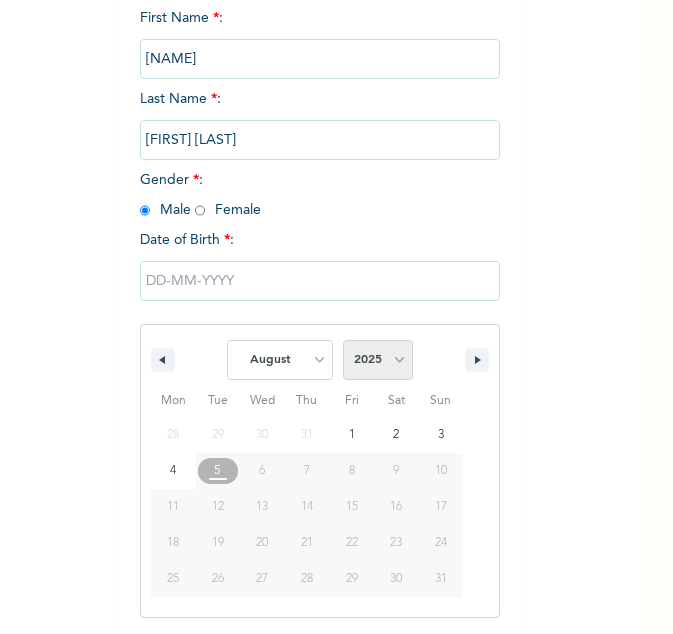 click on "2025 2024 2023 2022 2021 2020 2019 2018 2017 2016 2015 2014 2013 2012 2011 2010 2009 2008 2007 2006 2005 2004 2003 2002 2001 2000 1999 1998 1997 1996 1995 1994 1993 1992 1991 1990 1989 1988 1987 1986 1985 1984 1983 1982 1981 1980 1979 1978 1977 1976 1975 1974 1973 1972 1971 1970 1969 1968 1967 1966 1965 1964 1963 1962 1961 1960" at bounding box center [378, 360] 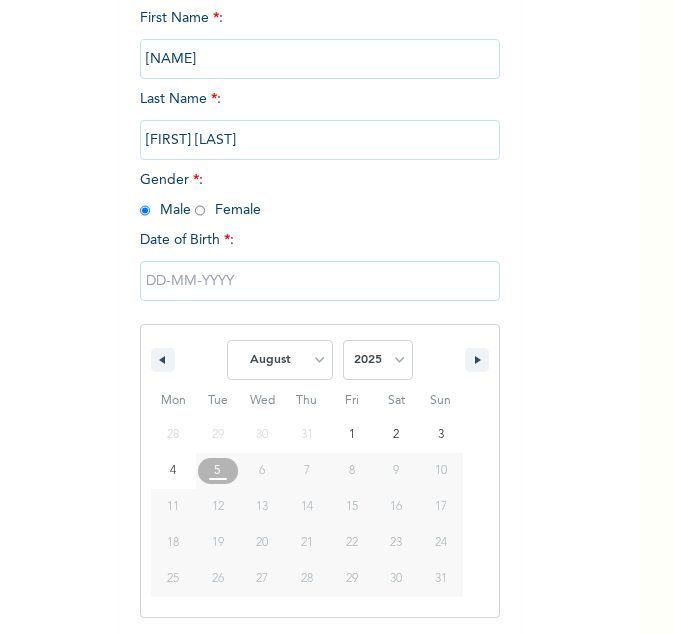 select on "1975" 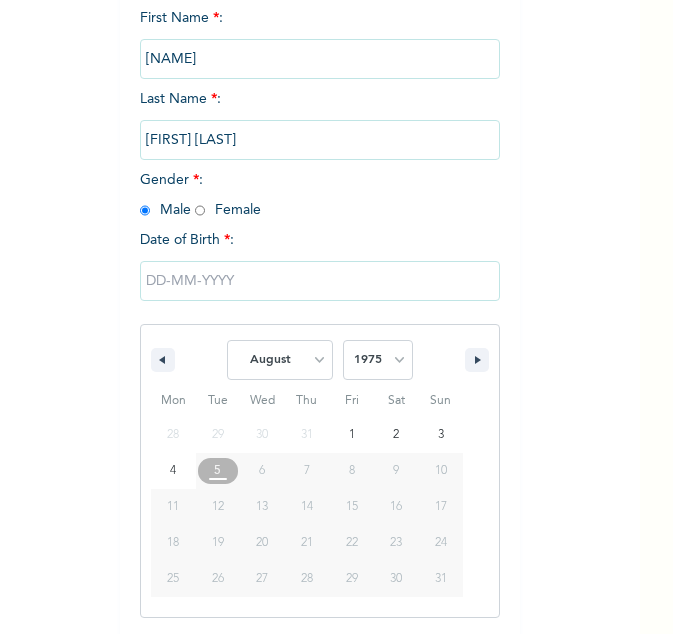 click on "2025 2024 2023 2022 2021 2020 2019 2018 2017 2016 2015 2014 2013 2012 2011 2010 2009 2008 2007 2006 2005 2004 2003 2002 2001 2000 1999 1998 1997 1996 1995 1994 1993 1992 1991 1990 1989 1988 1987 1986 1985 1984 1983 1982 1981 1980 1979 1978 1977 1976 1975 1974 1973 1972 1971 1970 1969 1968 1967 1966 1965 1964 1963 1962 1961 1960" at bounding box center [378, 360] 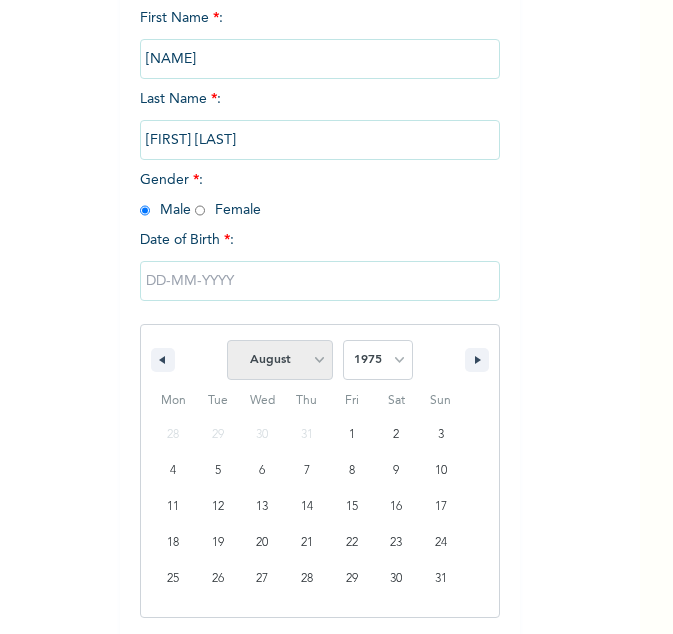 click on "January February March April May June July August September October November December" at bounding box center [280, 360] 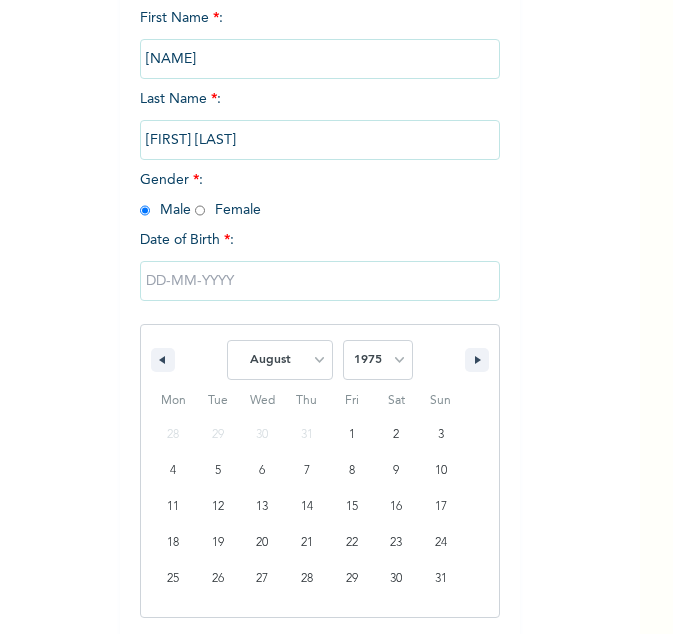 select on "5" 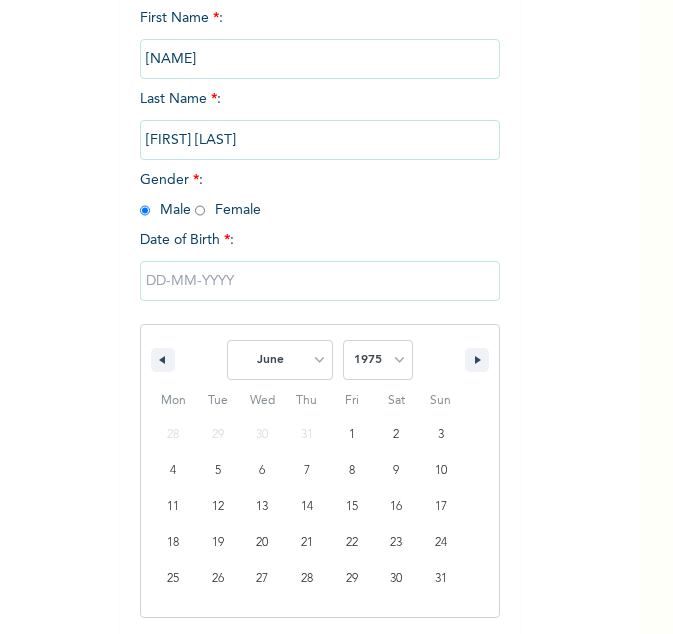 click on "January February March April May June July August September October November December" at bounding box center (280, 360) 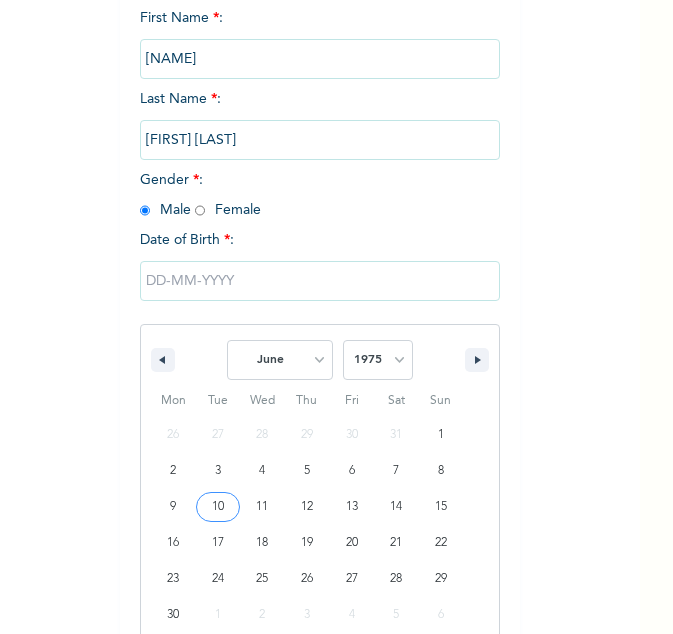 type on "06/10/1975" 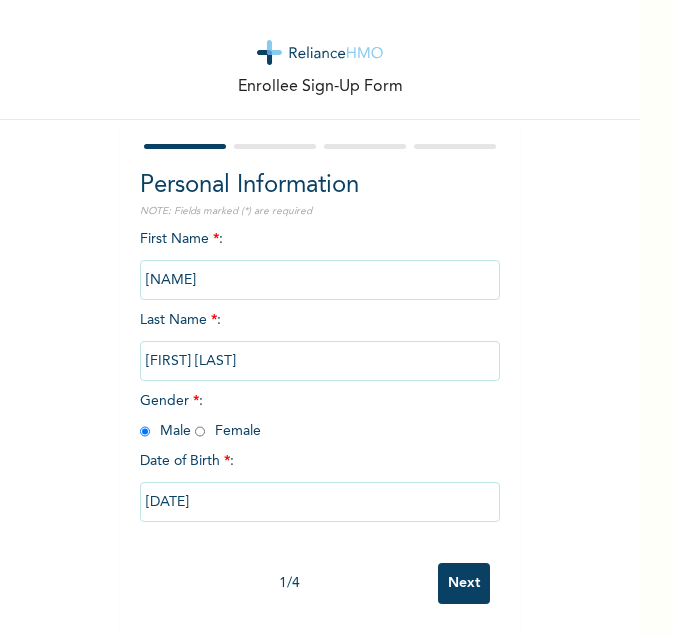 scroll, scrollTop: 25, scrollLeft: 0, axis: vertical 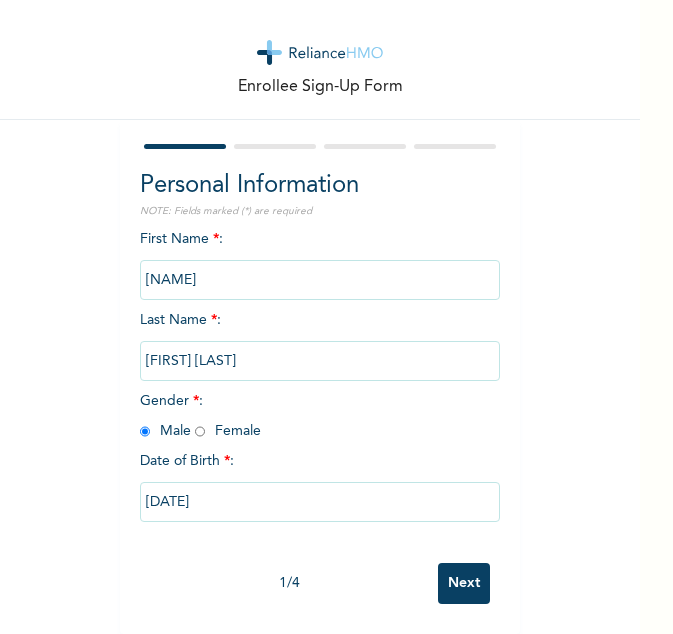 click on "Next" at bounding box center (464, 583) 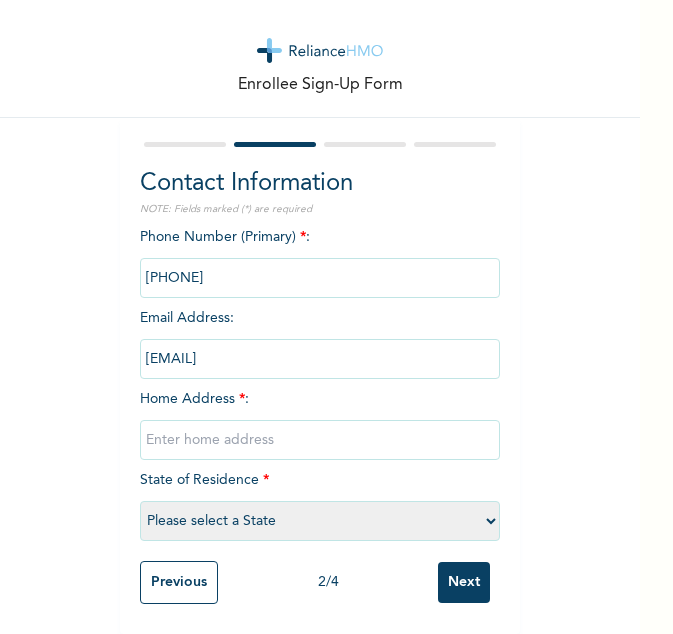 click at bounding box center (320, 440) 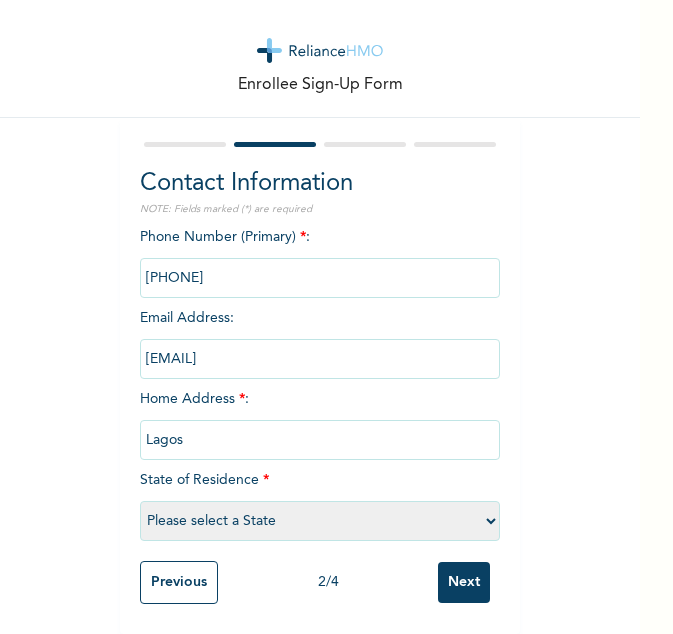select on "25" 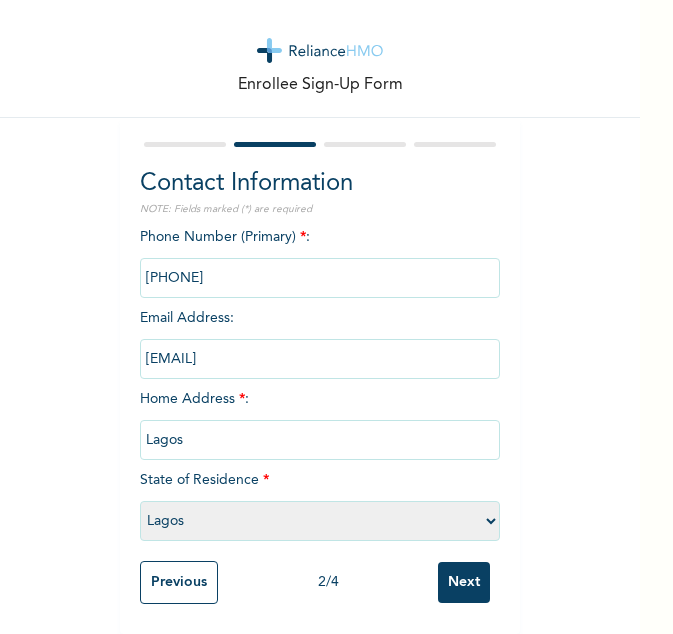 click on "Next" at bounding box center [464, 582] 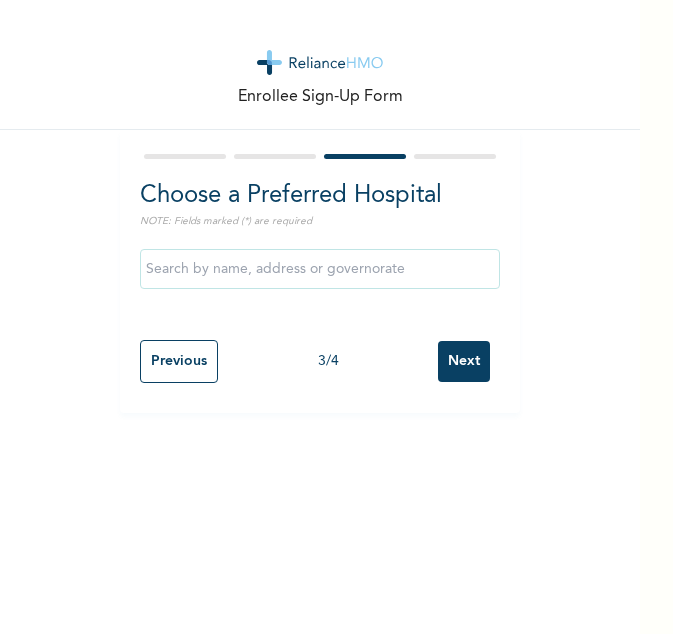 scroll, scrollTop: 0, scrollLeft: 0, axis: both 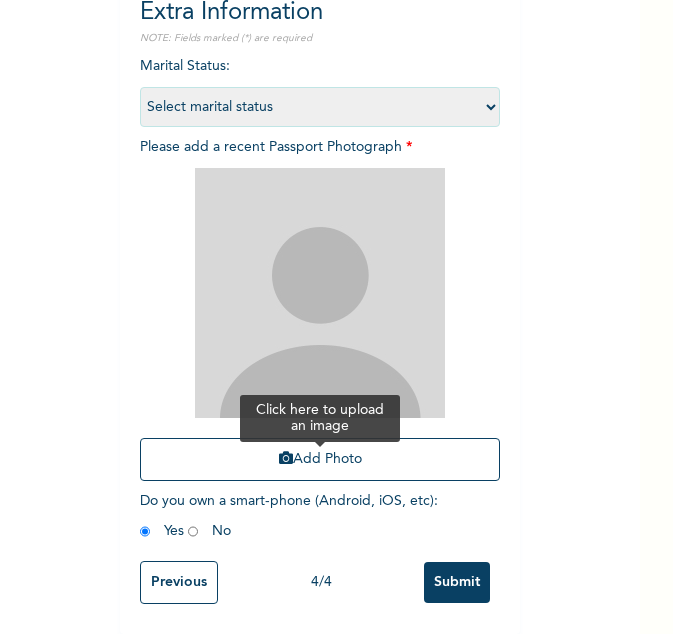 click on "Add Photo" at bounding box center (320, 459) 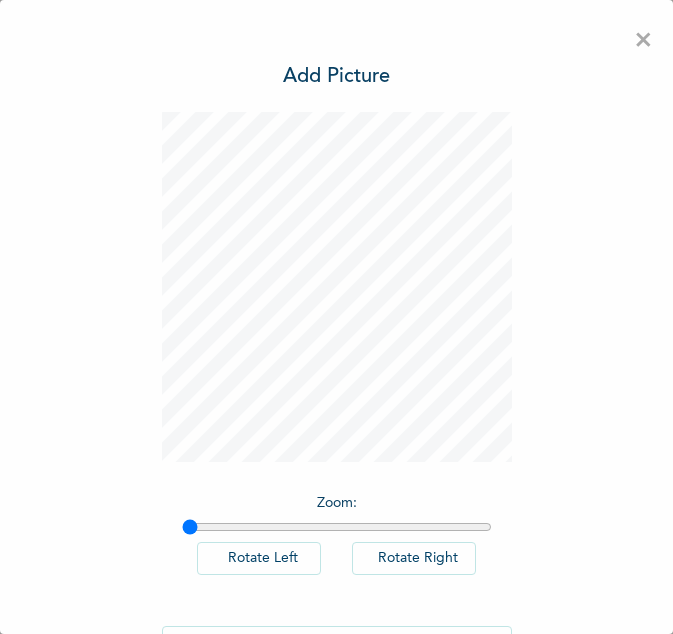 scroll, scrollTop: 64, scrollLeft: 0, axis: vertical 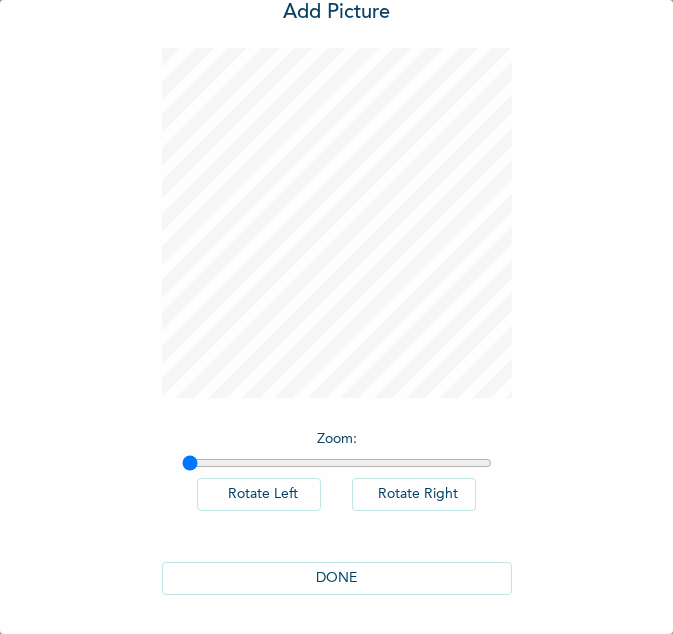click on "DONE" at bounding box center [337, 578] 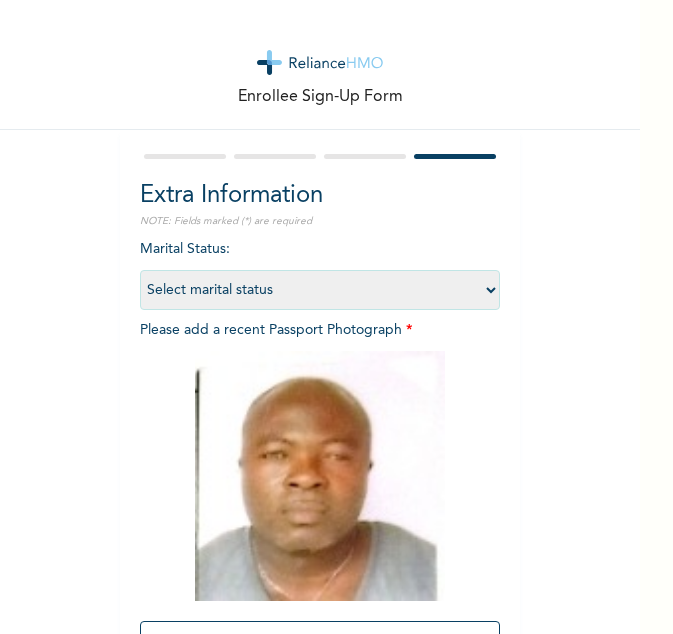 scroll, scrollTop: 198, scrollLeft: 0, axis: vertical 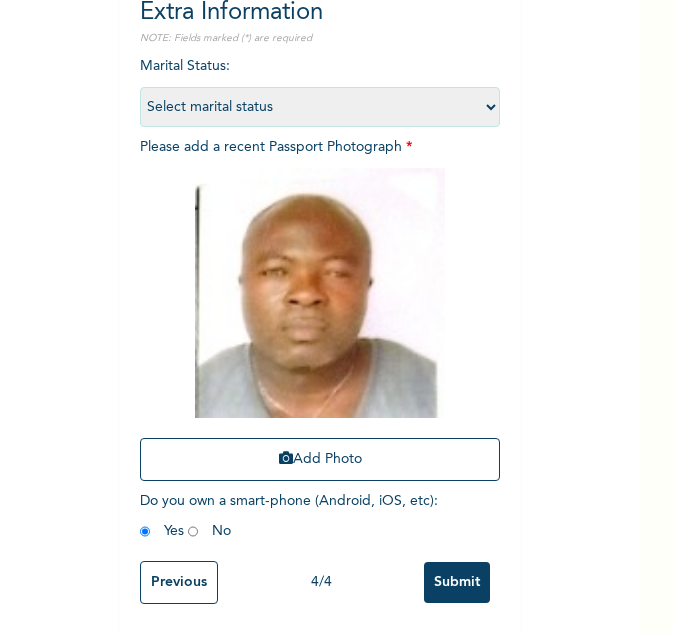 click on "Submit" at bounding box center [457, 582] 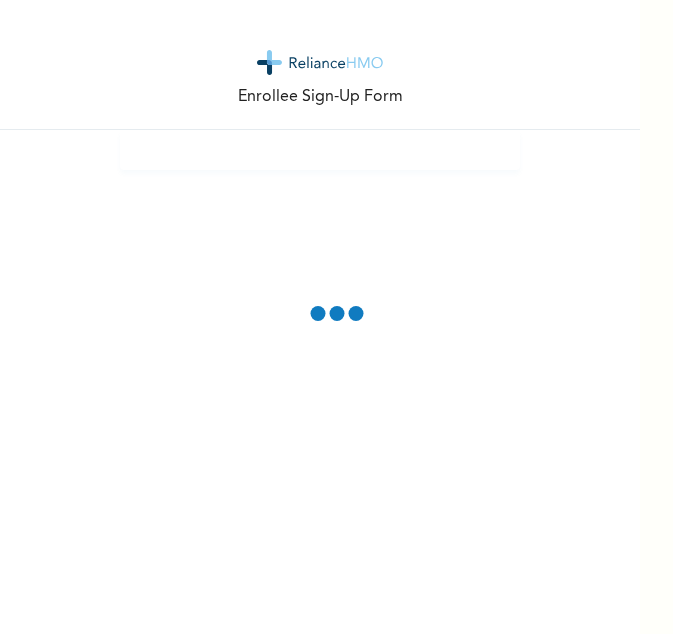 scroll, scrollTop: 0, scrollLeft: 0, axis: both 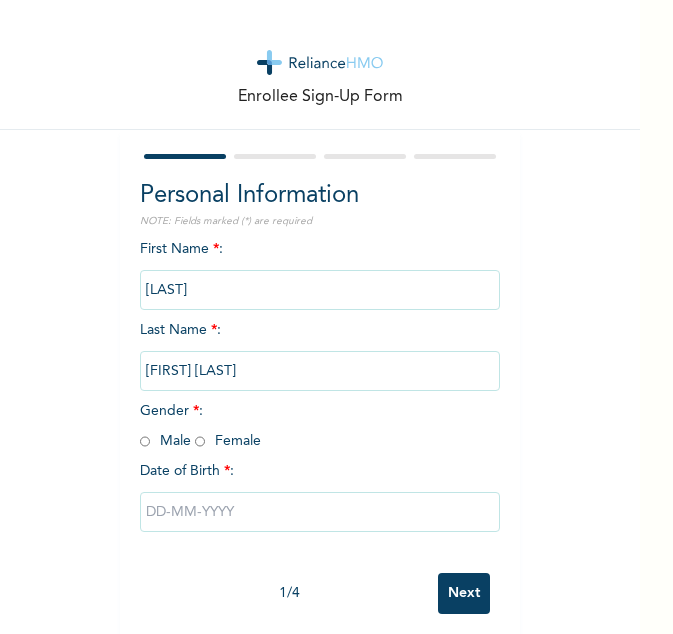 click at bounding box center [145, 441] 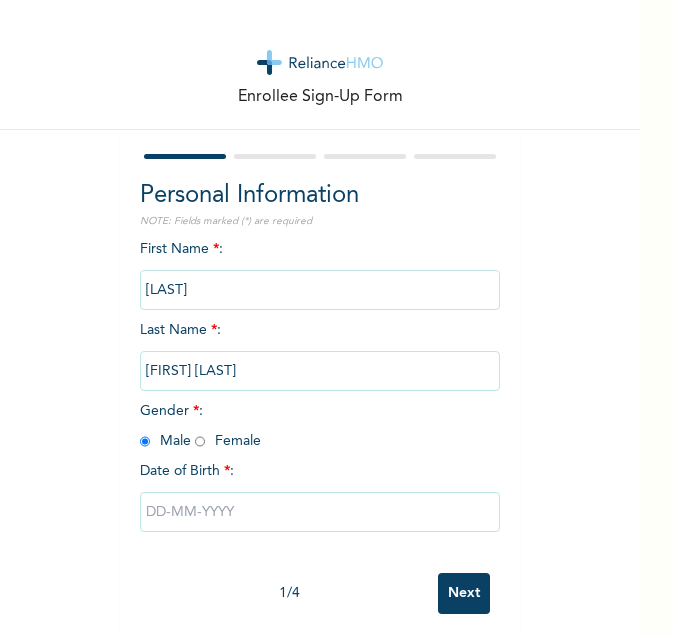 radio on "true" 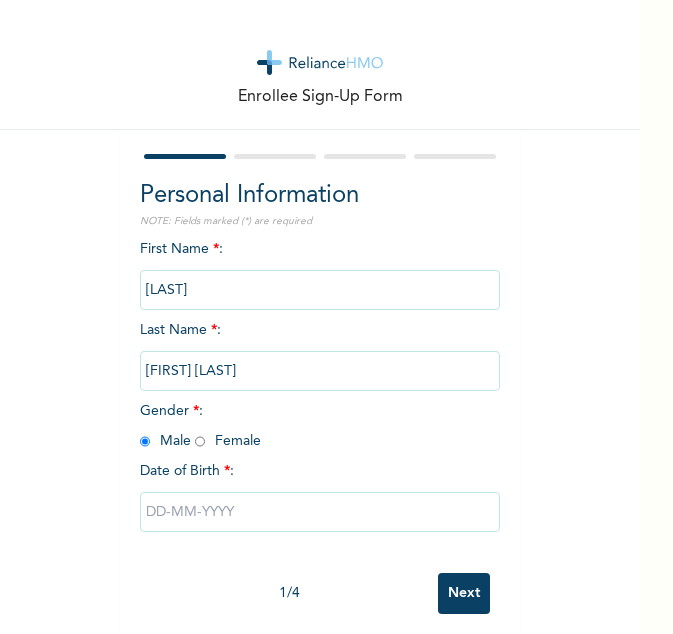 click at bounding box center [320, 512] 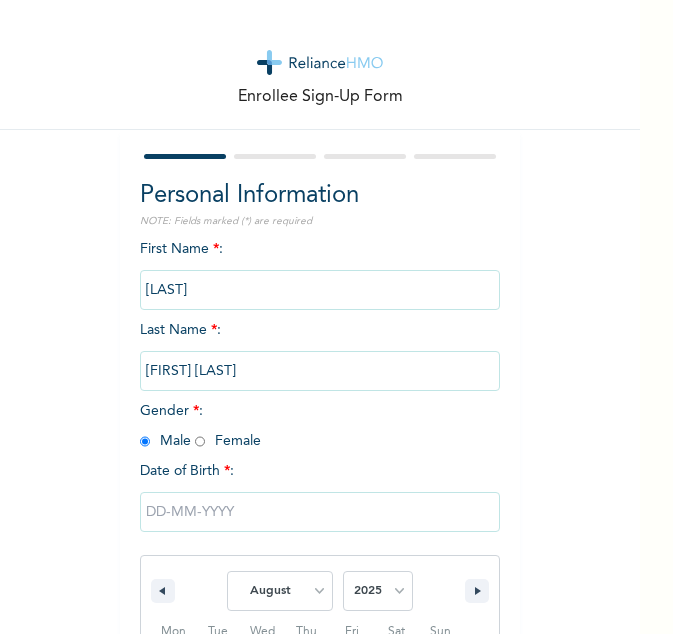 scroll, scrollTop: 231, scrollLeft: 0, axis: vertical 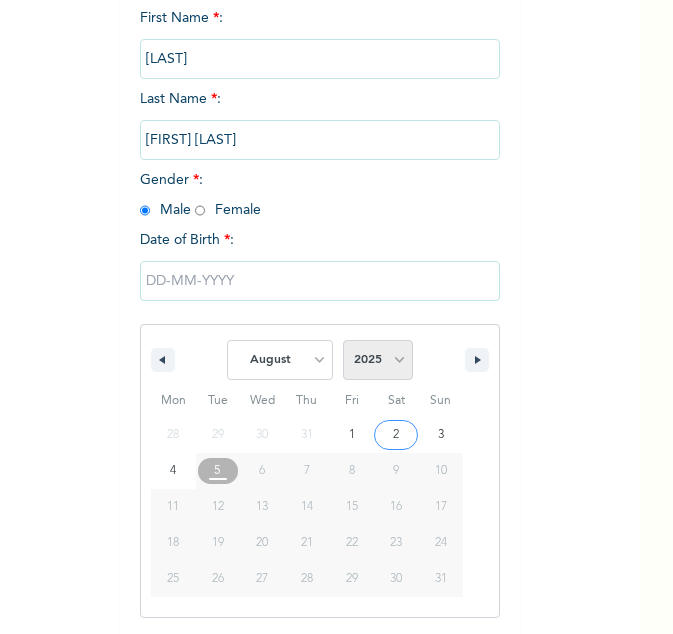 click on "2025 2024 2023 2022 2021 2020 2019 2018 2017 2016 2015 2014 2013 2012 2011 2010 2009 2008 2007 2006 2005 2004 2003 2002 2001 2000 1999 1998 1997 1996 1995 1994 1993 1992 1991 1990 1989 1988 1987 1986 1985 1984 1983 1982 1981 1980 1979 1978 1977 1976 1975 1974 1973 1972 1971 1970 1969 1968 1967 1966 1965 1964 1963 1962 1961 1960" at bounding box center [378, 360] 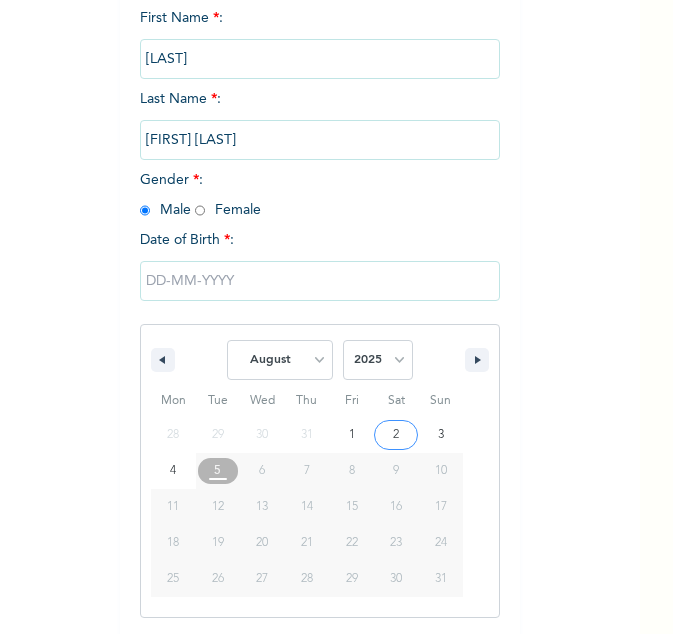select on "1996" 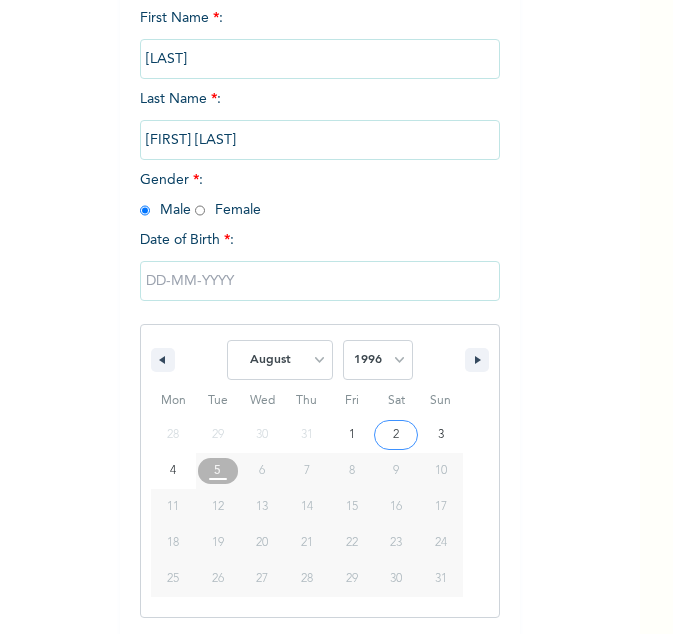 click on "2025 2024 2023 2022 2021 2020 2019 2018 2017 2016 2015 2014 2013 2012 2011 2010 2009 2008 2007 2006 2005 2004 2003 2002 2001 2000 1999 1998 1997 1996 1995 1994 1993 1992 1991 1990 1989 1988 1987 1986 1985 1984 1983 1982 1981 1980 1979 1978 1977 1976 1975 1974 1973 1972 1971 1970 1969 1968 1967 1966 1965 1964 1963 1962 1961 1960" at bounding box center [378, 360] 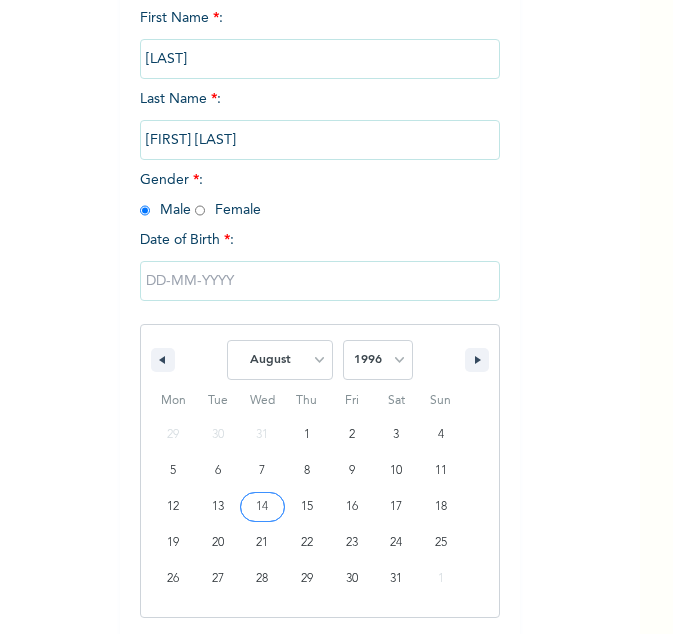 type on "08/14/1996" 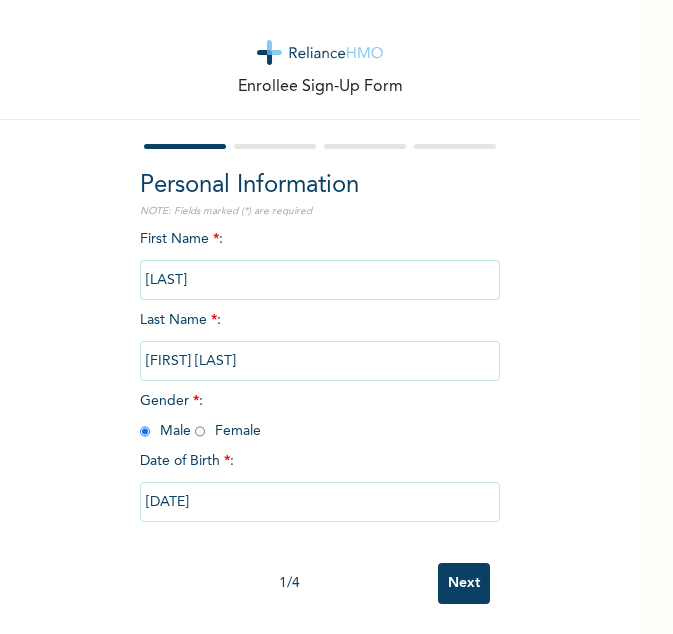 scroll, scrollTop: 25, scrollLeft: 0, axis: vertical 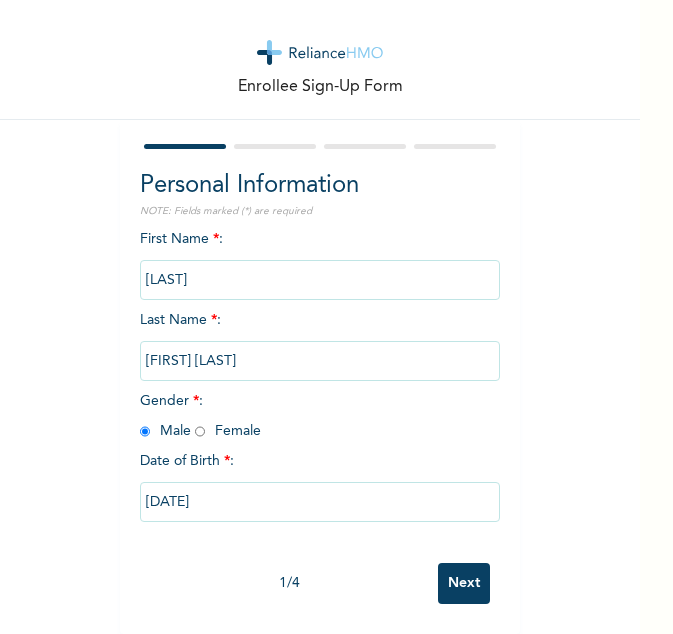 click on "Next" at bounding box center [464, 583] 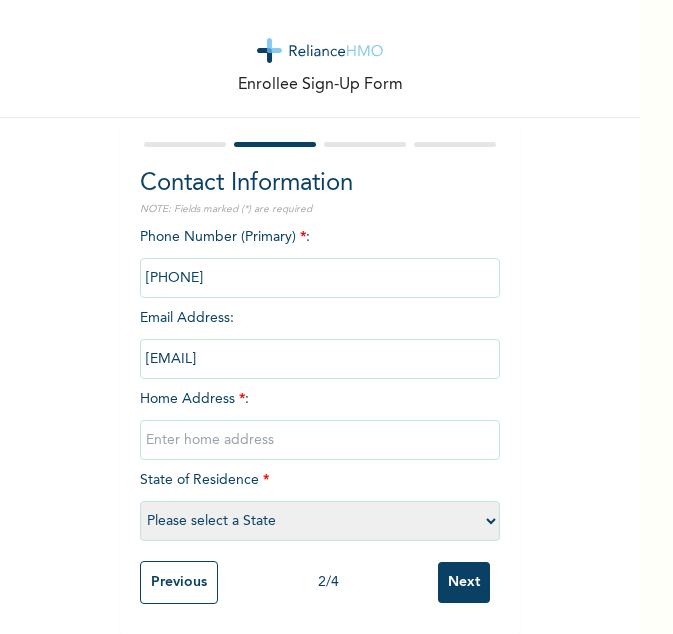 click at bounding box center (320, 440) 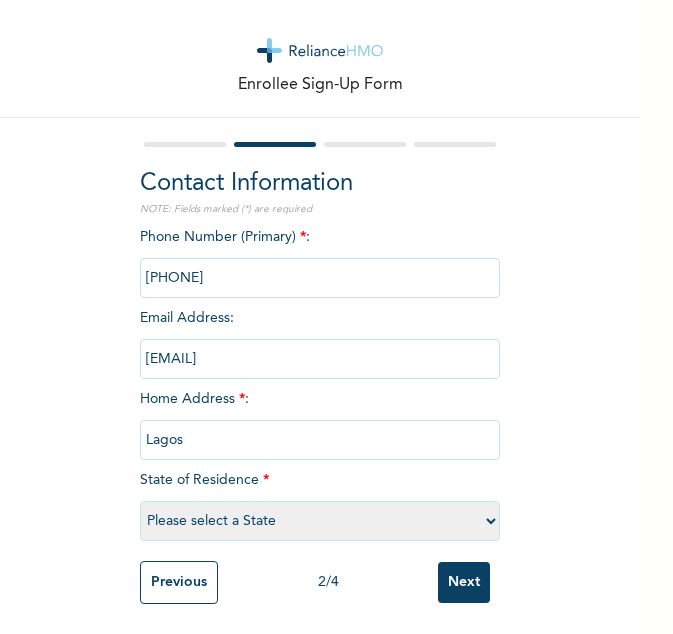 select on "25" 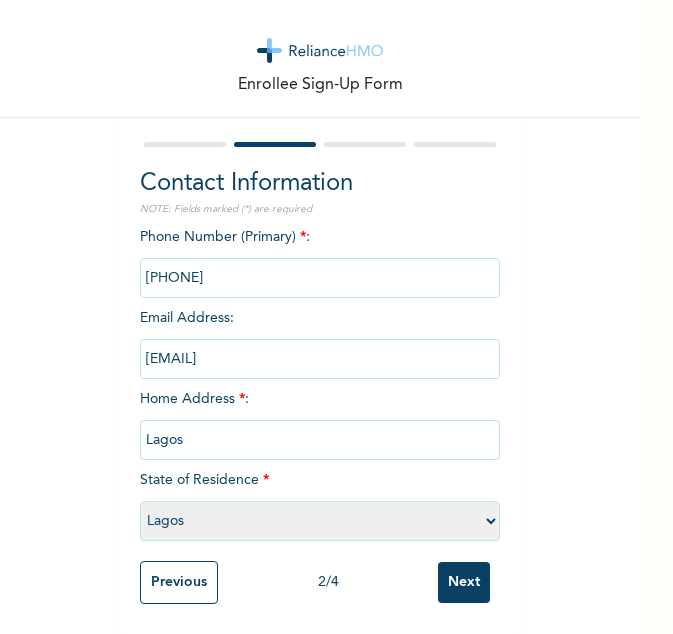 click on "Next" at bounding box center (464, 582) 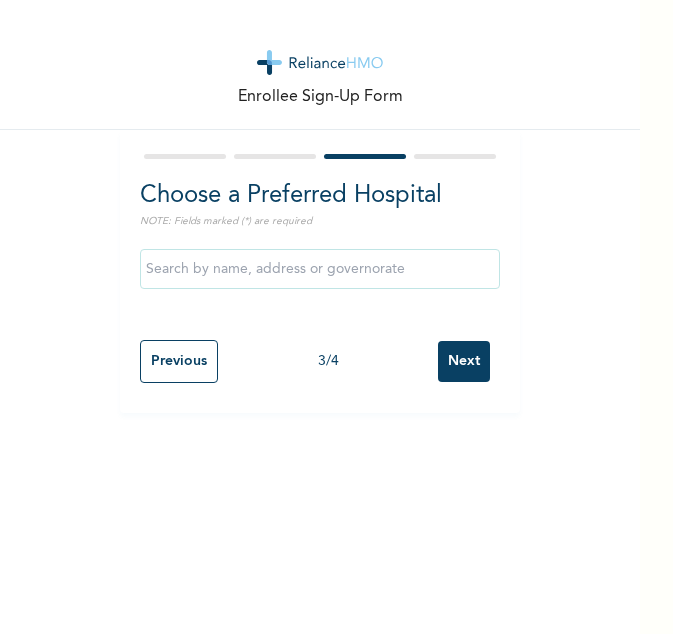 click on "Next" at bounding box center [464, 361] 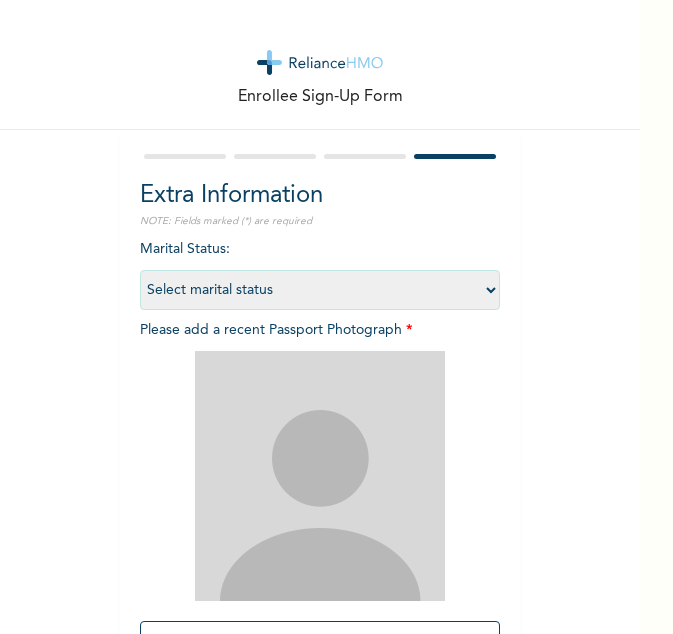 scroll, scrollTop: 198, scrollLeft: 0, axis: vertical 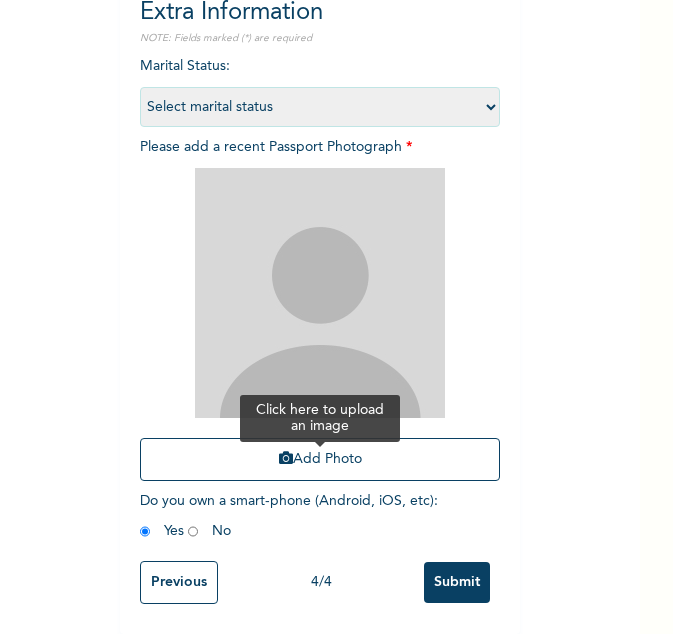 click on "Add Photo" at bounding box center (320, 459) 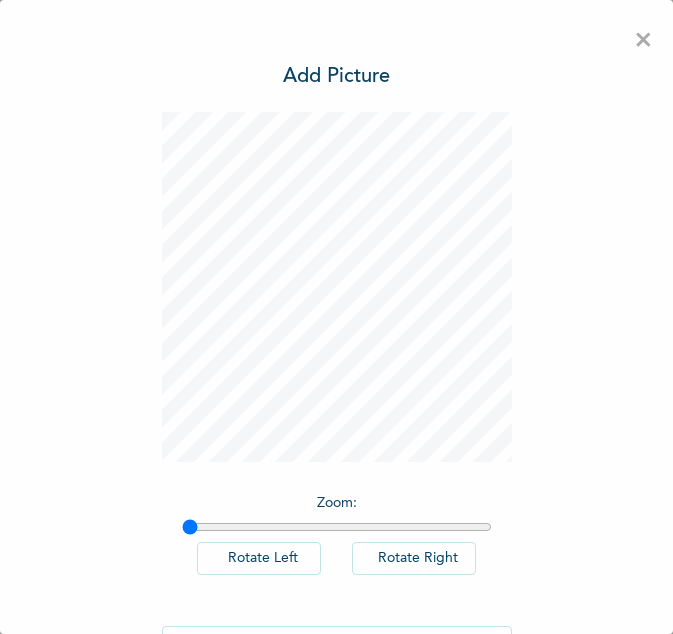 scroll, scrollTop: 0, scrollLeft: 0, axis: both 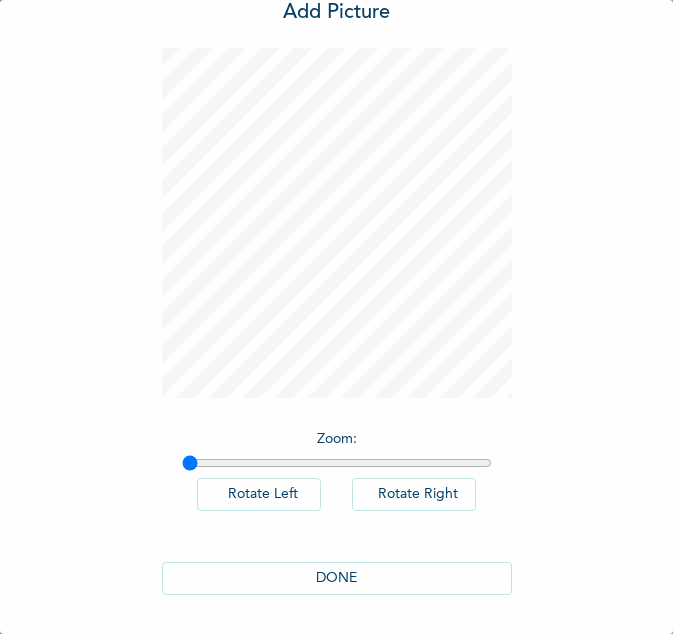 click on "DONE" at bounding box center [337, 578] 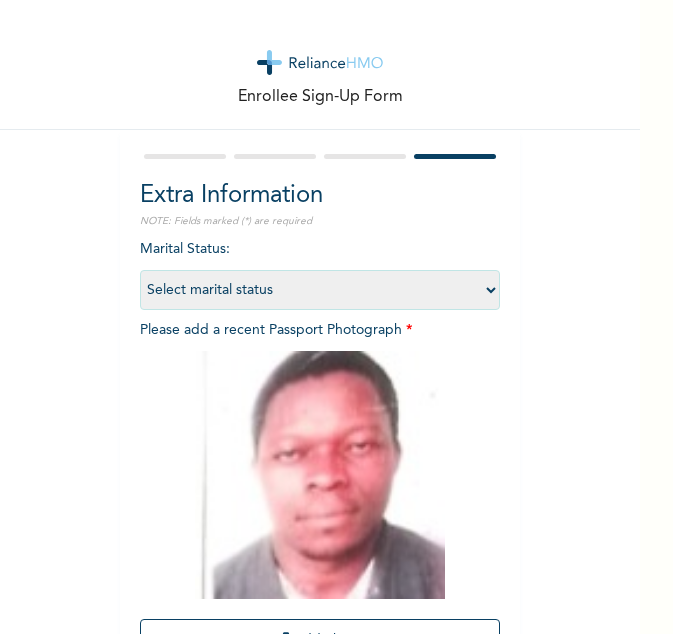 scroll, scrollTop: 196, scrollLeft: 0, axis: vertical 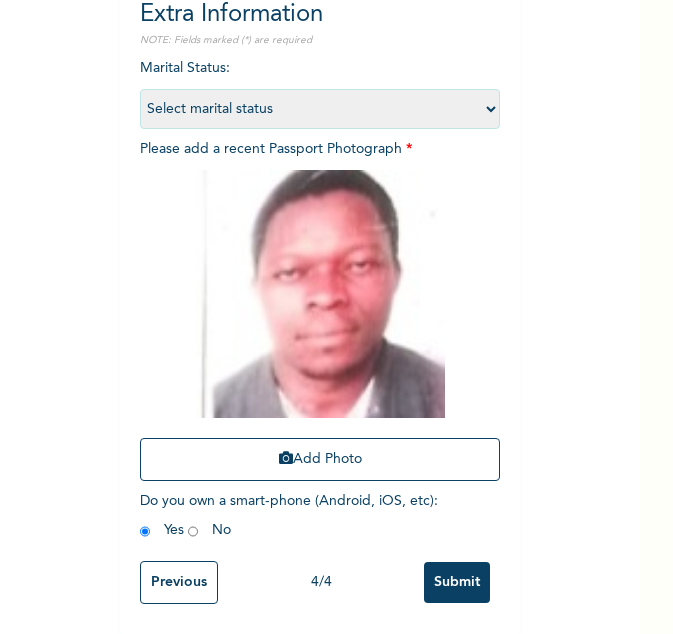 click on "Previous" at bounding box center (179, 582) 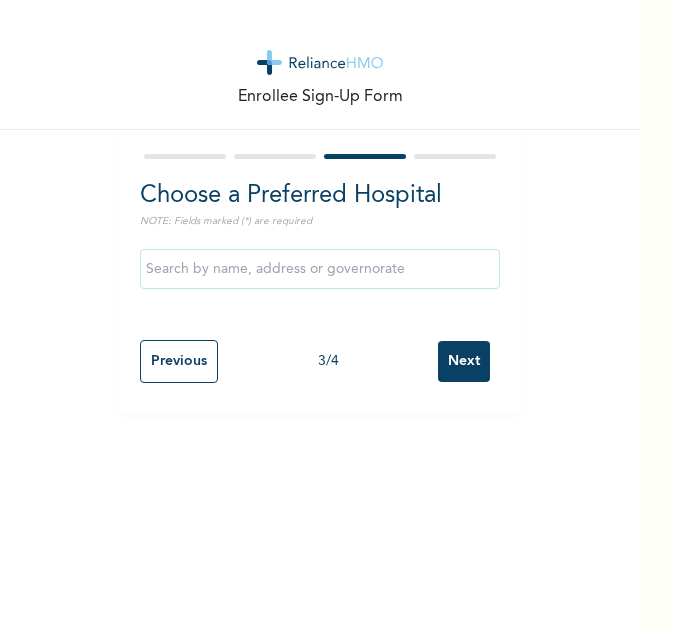 click on "Previous" at bounding box center [179, 361] 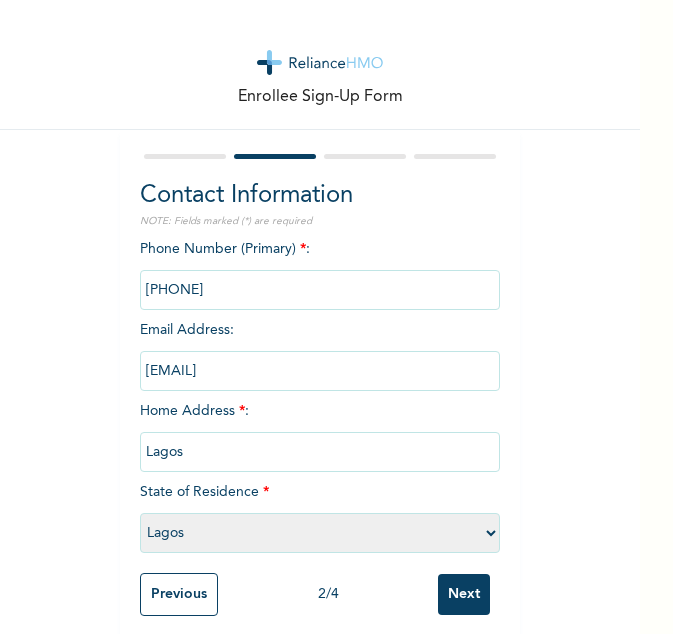 click on "Next" at bounding box center [464, 594] 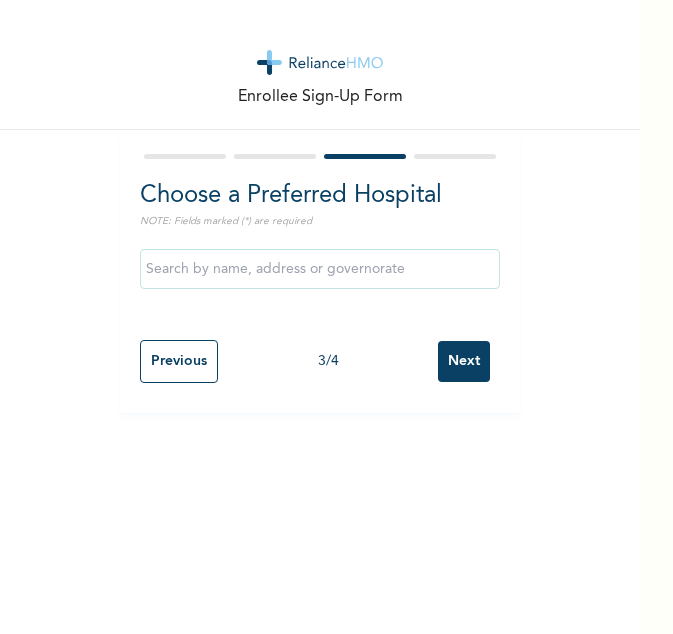 click on "Next" at bounding box center [464, 361] 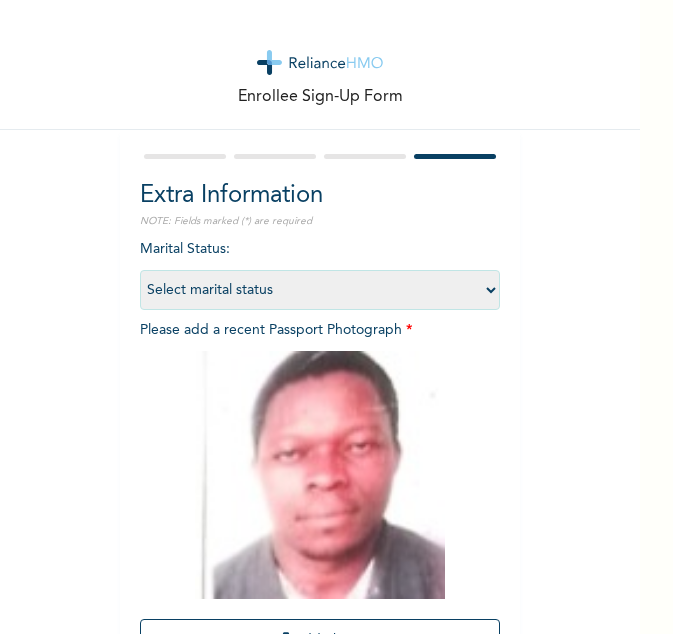 scroll, scrollTop: 196, scrollLeft: 0, axis: vertical 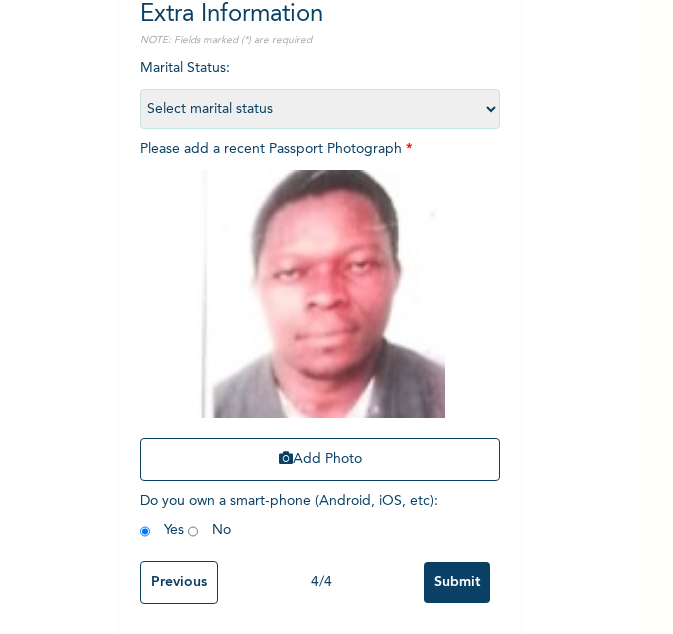 click on "Submit" at bounding box center (457, 582) 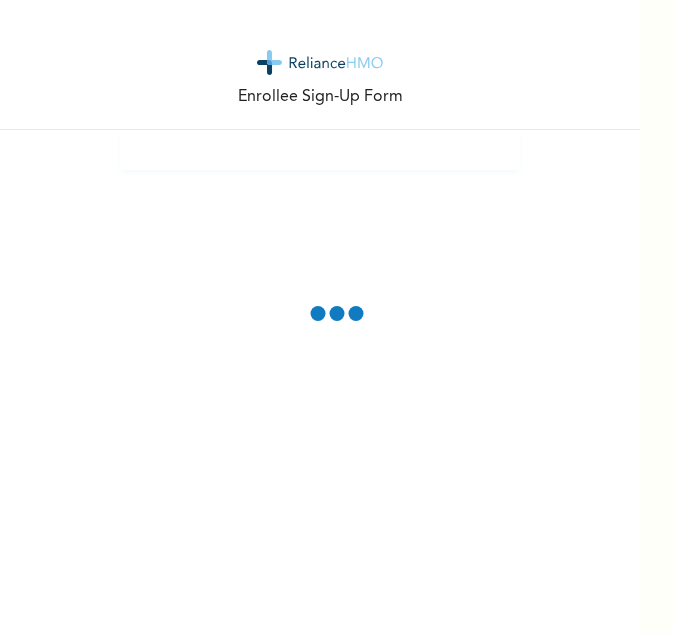 scroll, scrollTop: 0, scrollLeft: 0, axis: both 